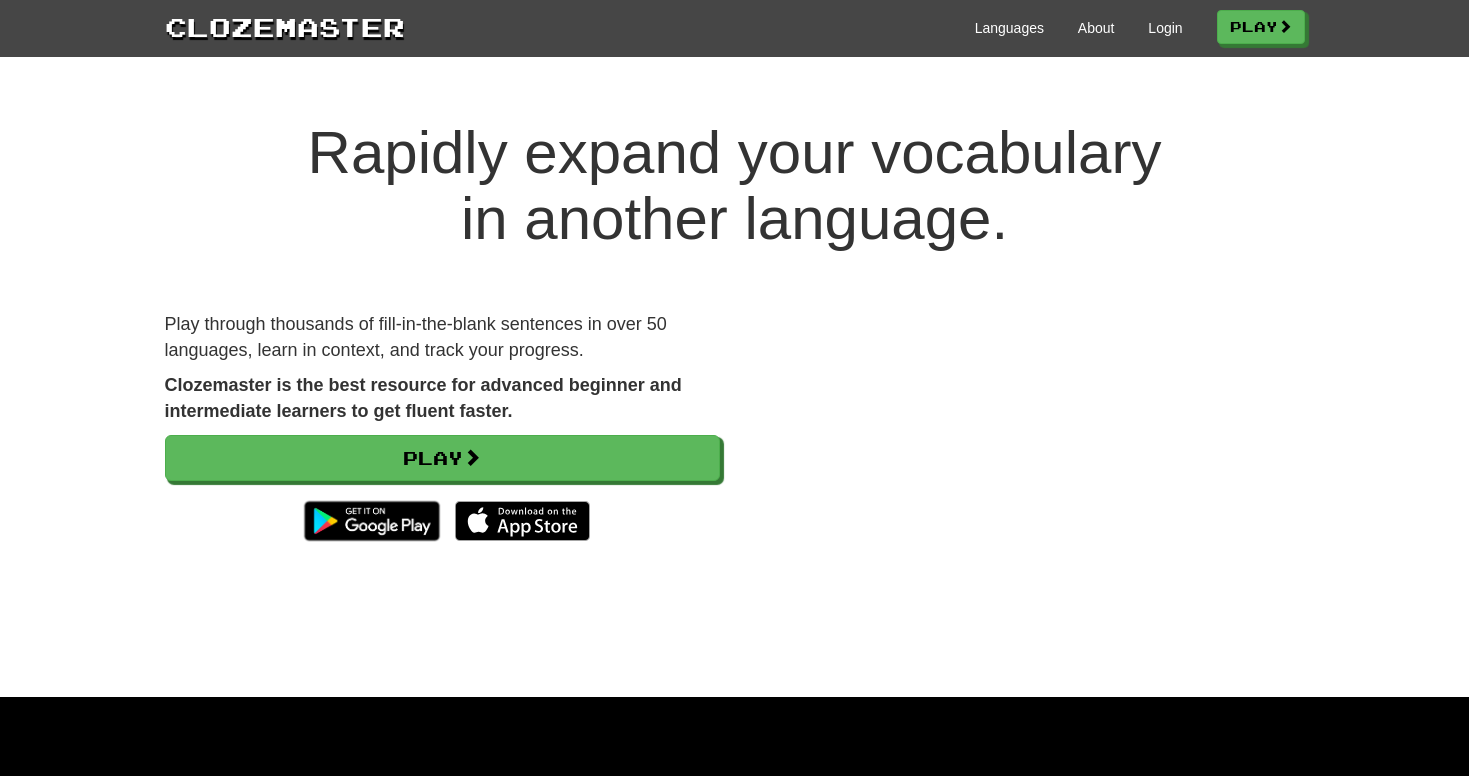 scroll, scrollTop: 0, scrollLeft: 0, axis: both 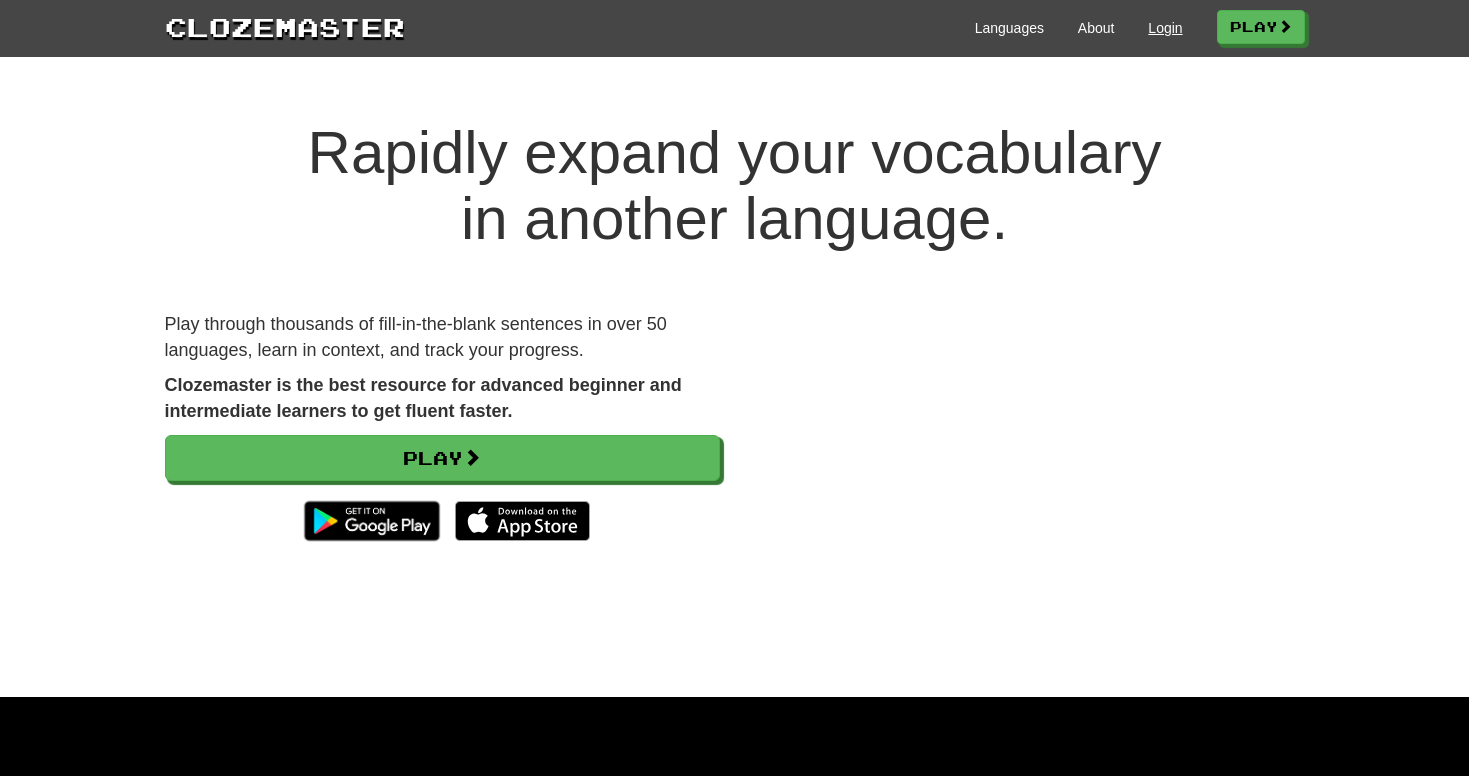click on "Login" at bounding box center (1165, 28) 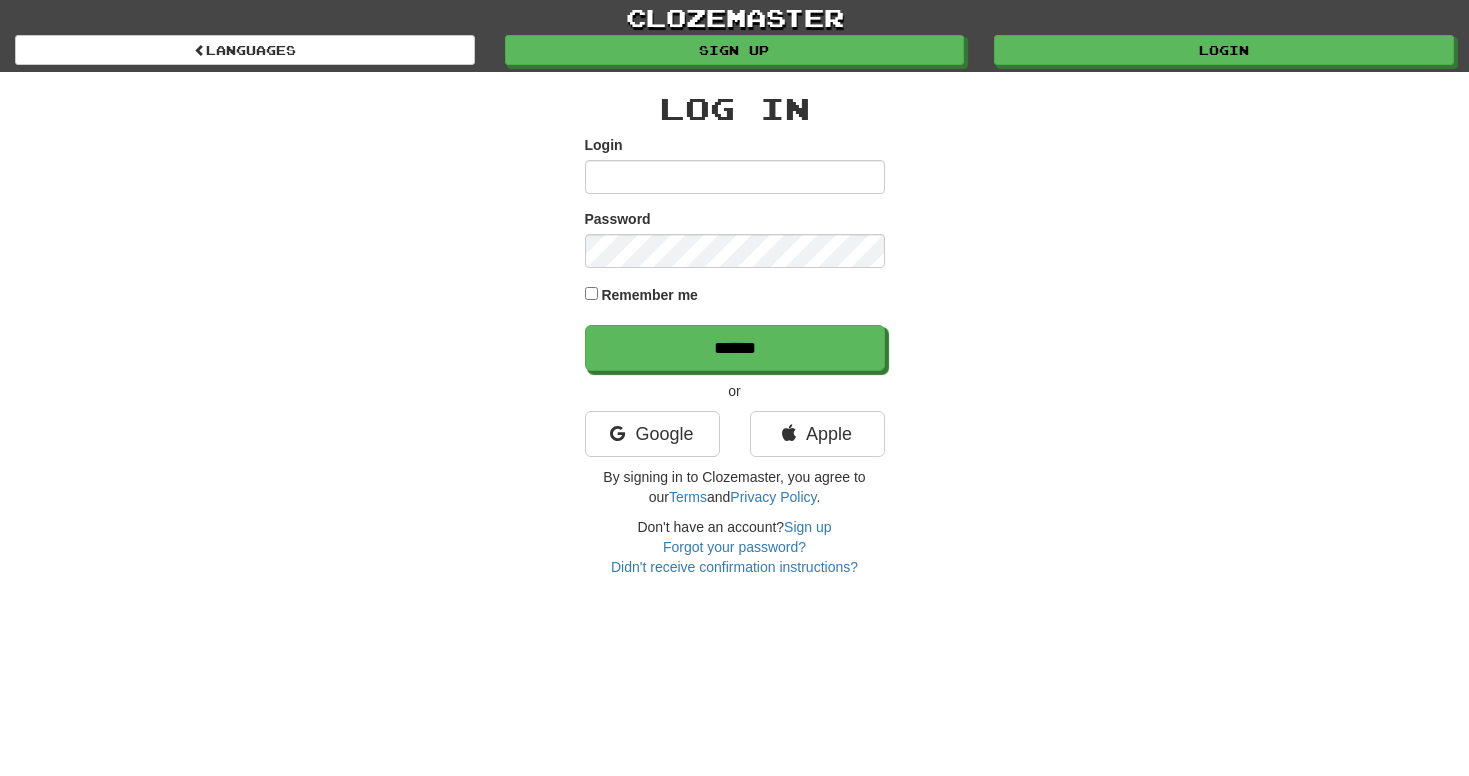 scroll, scrollTop: 0, scrollLeft: 0, axis: both 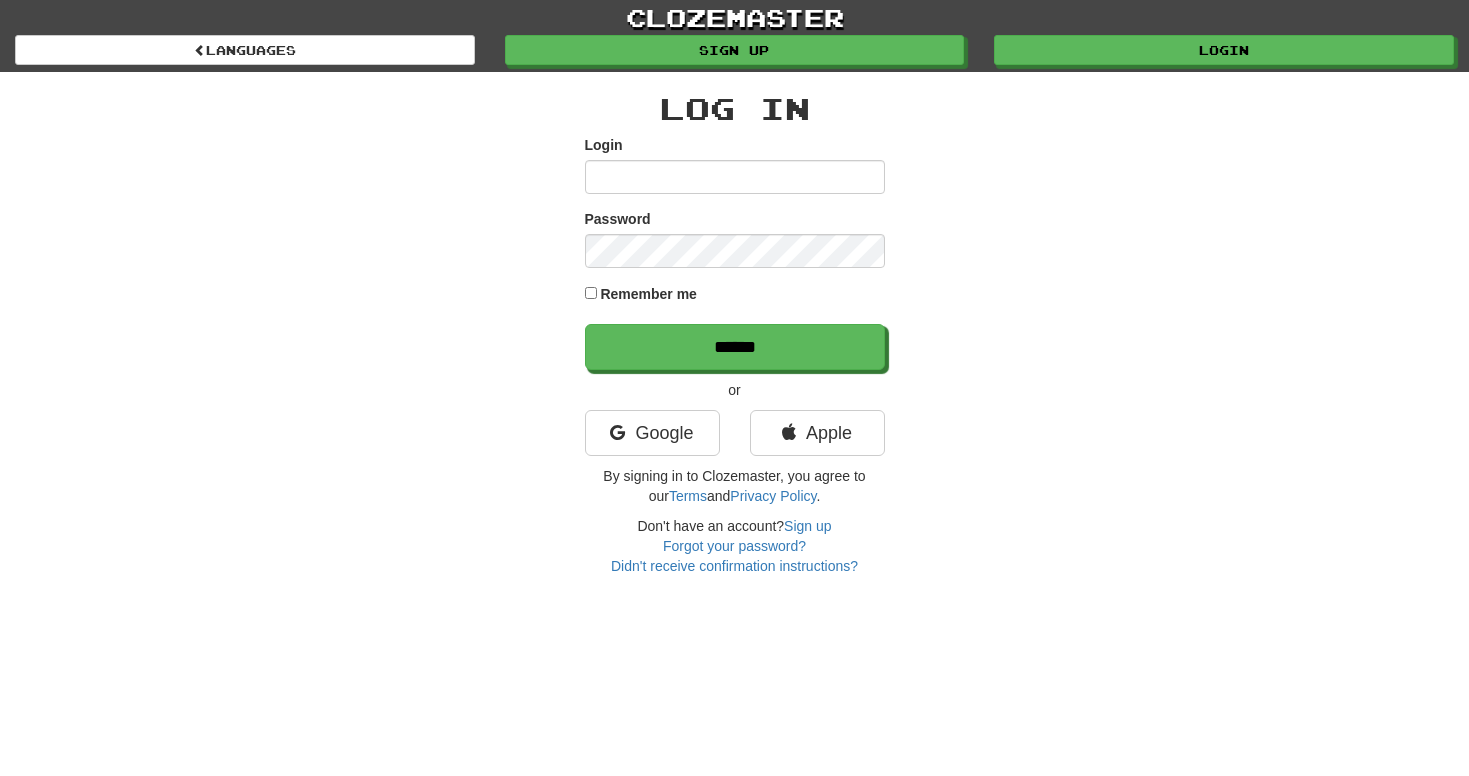 click on "Log In
Login
Password
Remember me
******
or
Google
Apple
By signing in to Clozemaster, you agree to our  Terms  and  Privacy Policy .
Don't have an account?  Sign up
Forgot your password?
Didn't receive confirmation instructions?" at bounding box center [735, 324] 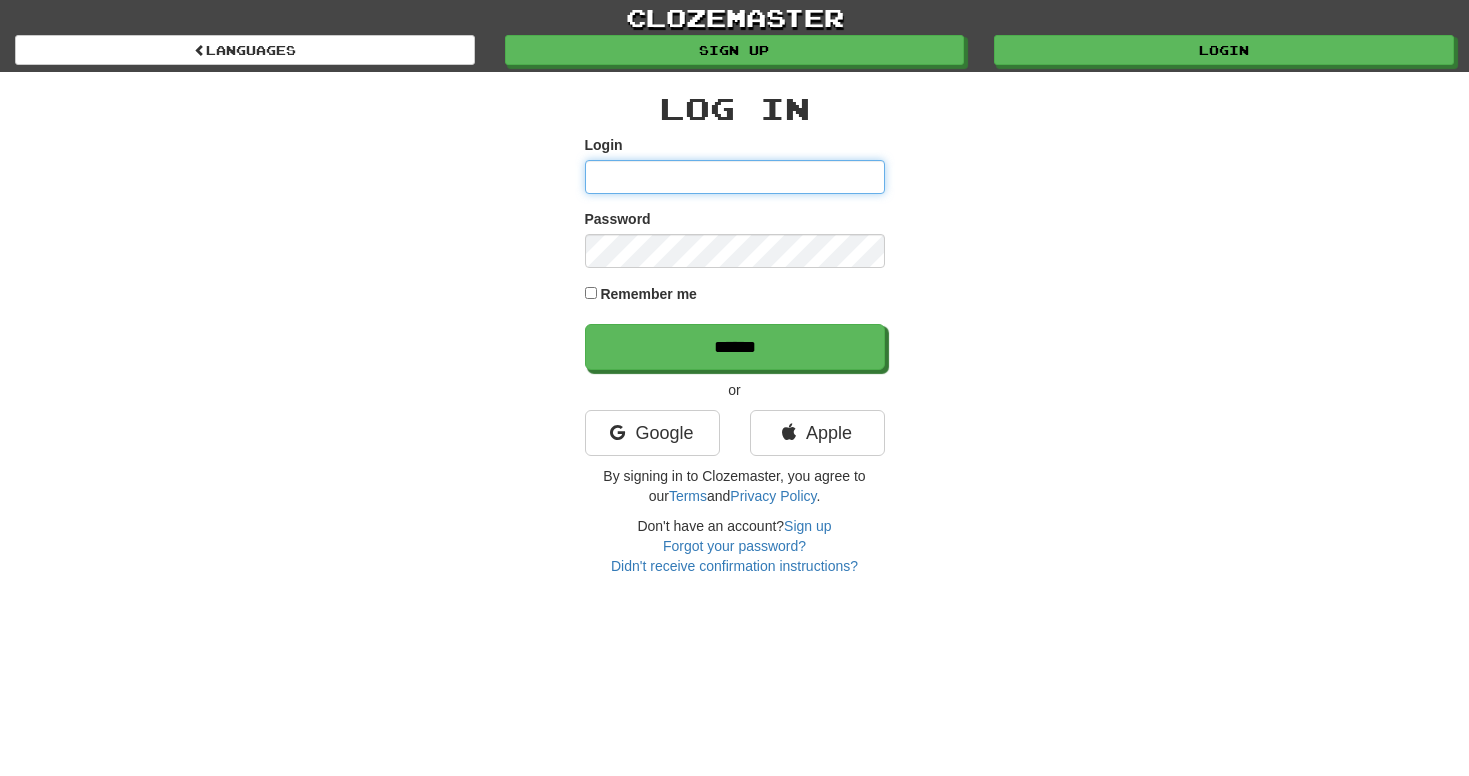click on "Login" at bounding box center (735, 177) 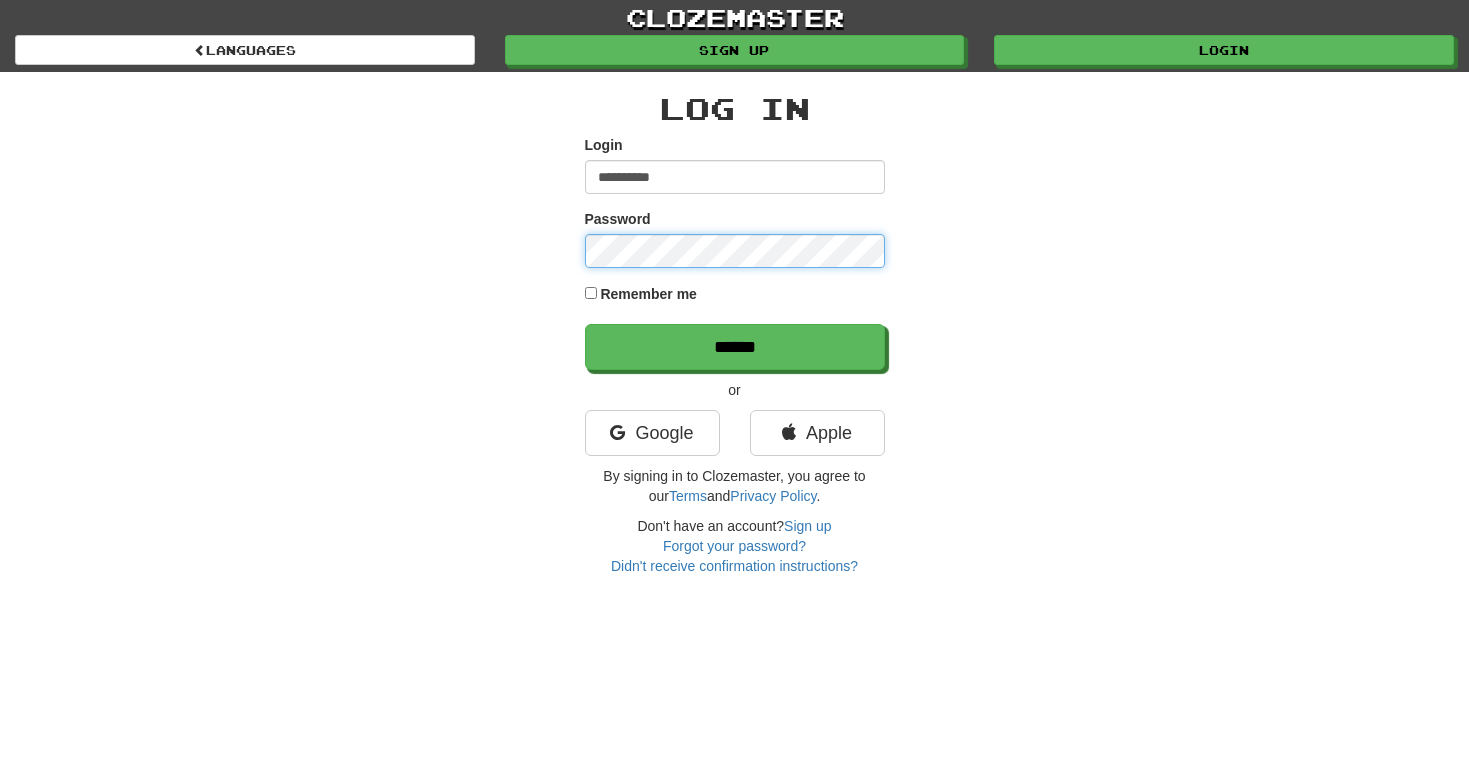 click on "******" at bounding box center [735, 347] 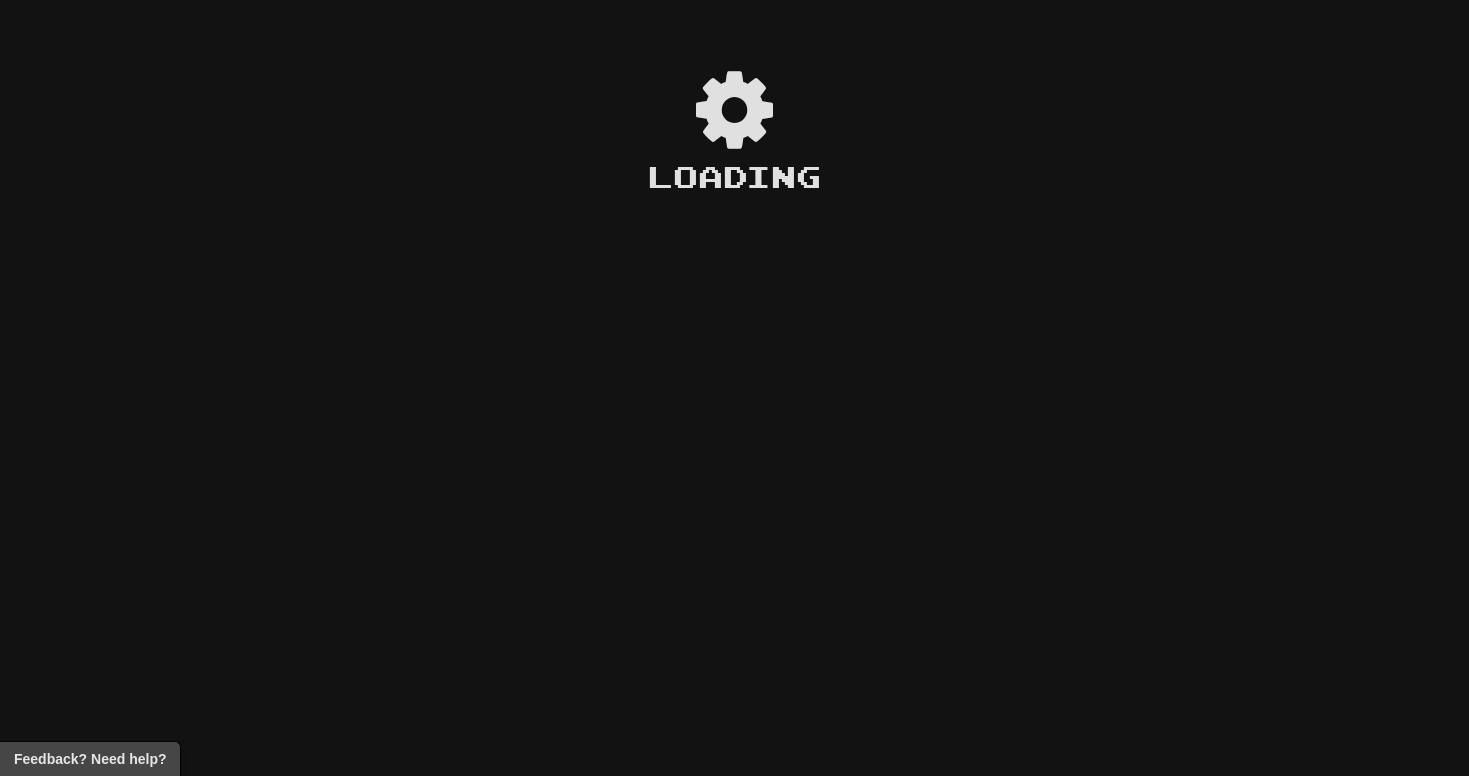 scroll, scrollTop: 0, scrollLeft: 0, axis: both 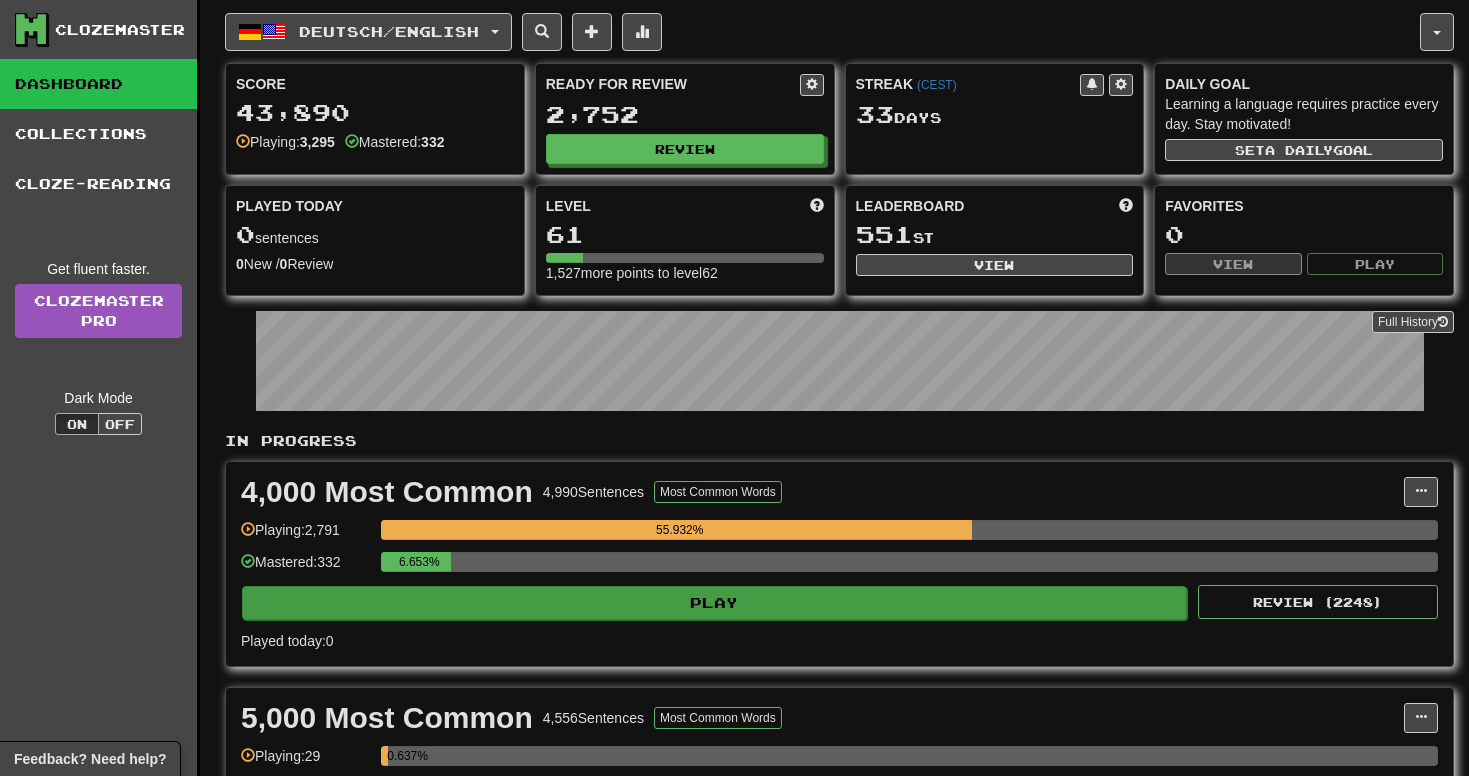 click on "Play" at bounding box center (714, 603) 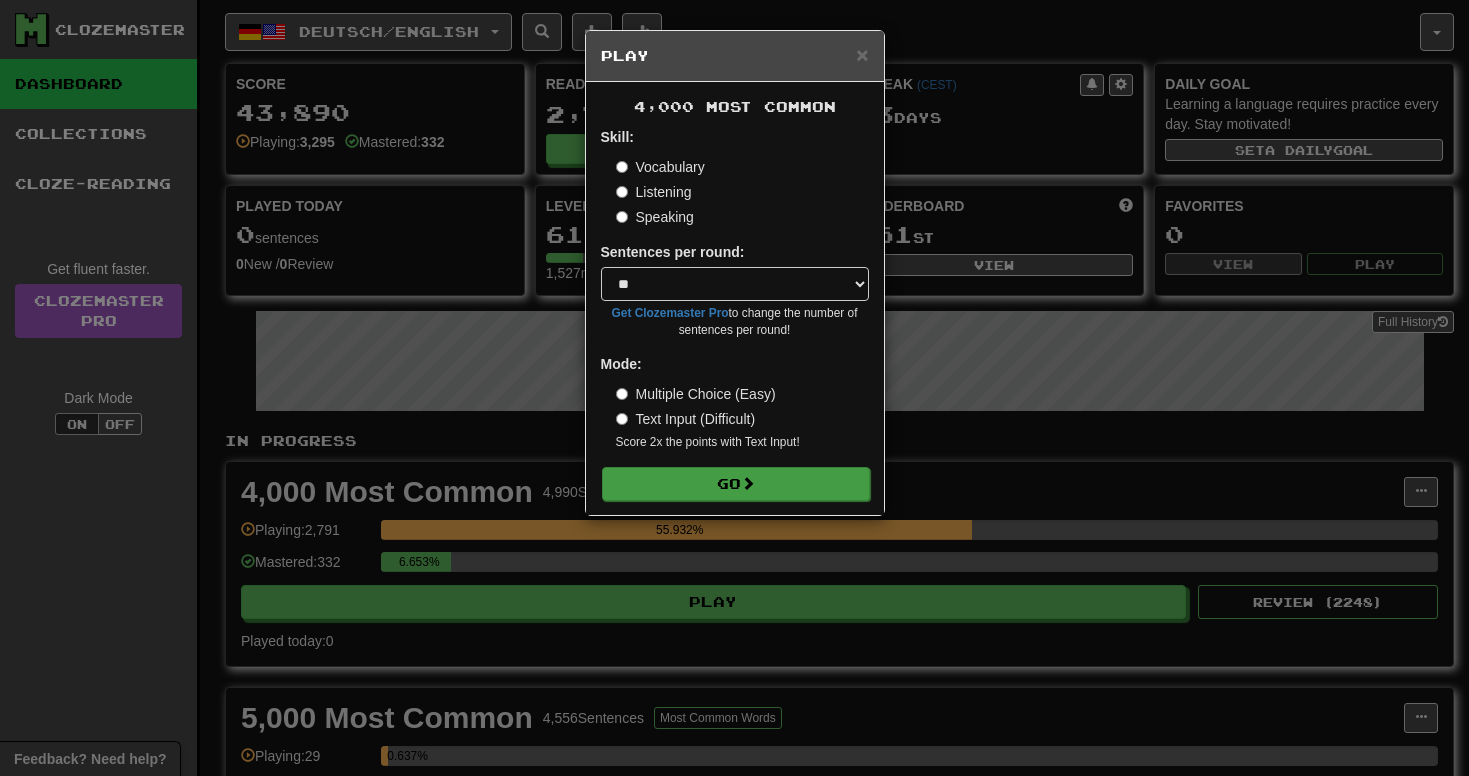 click on "Go" at bounding box center [736, 484] 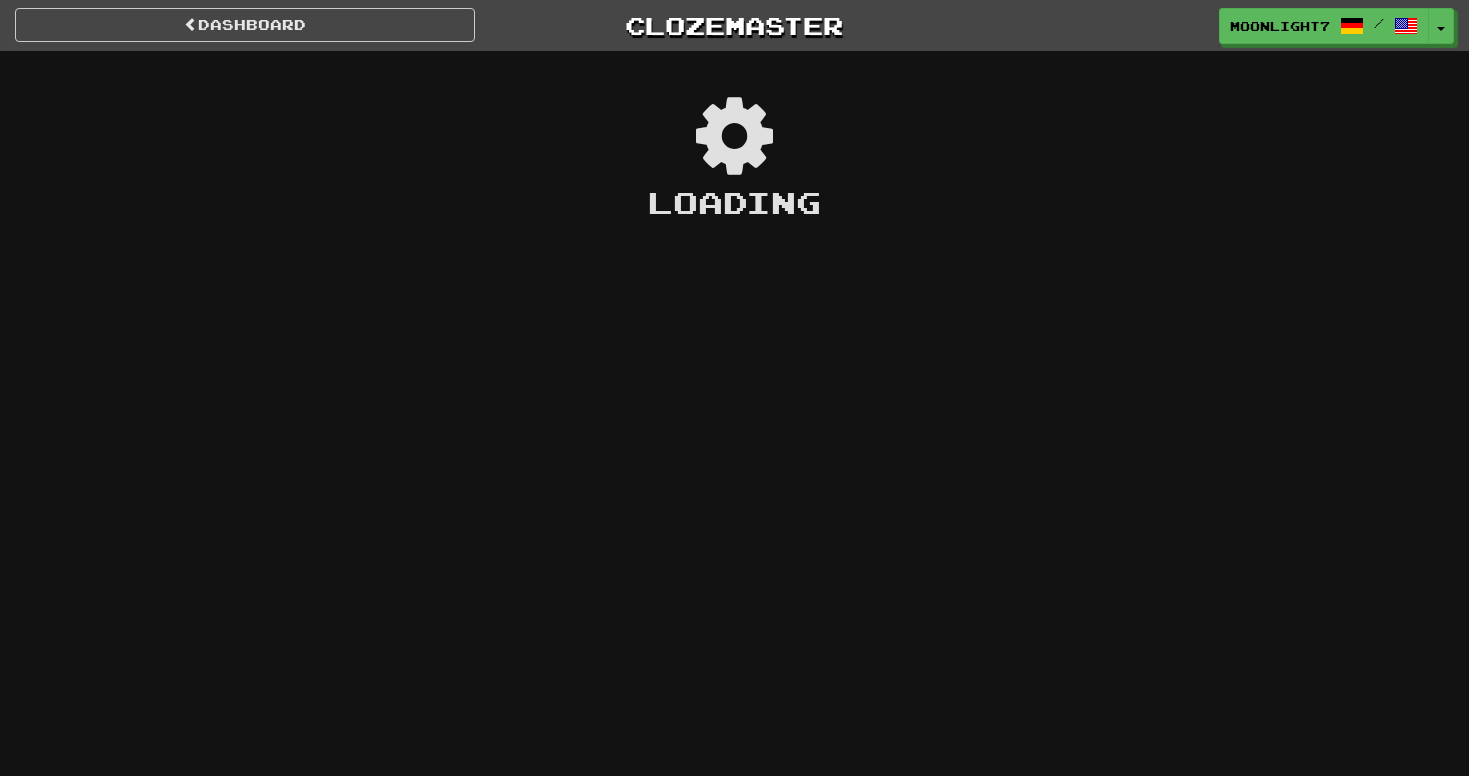 scroll, scrollTop: 0, scrollLeft: 0, axis: both 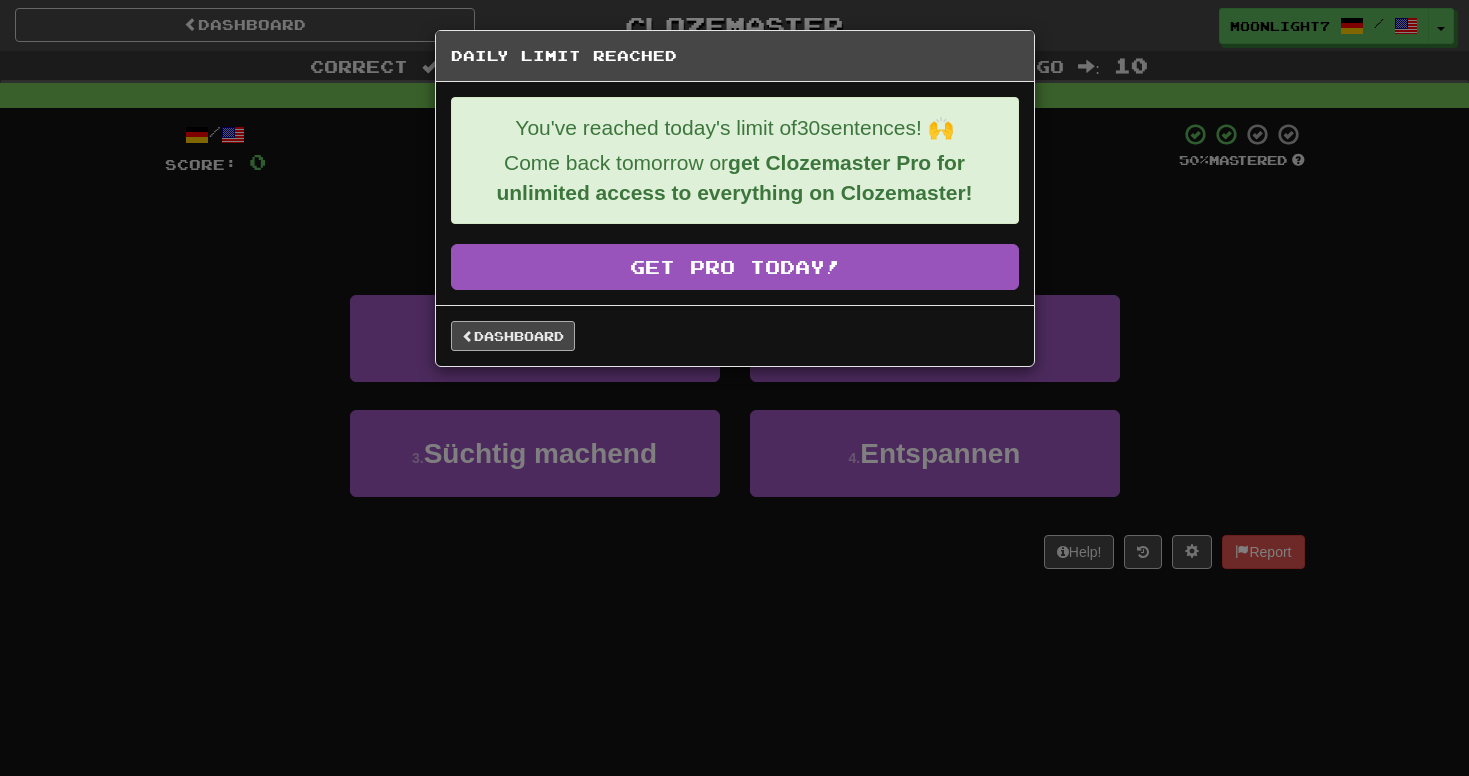 click on "Dashboard" at bounding box center [513, 336] 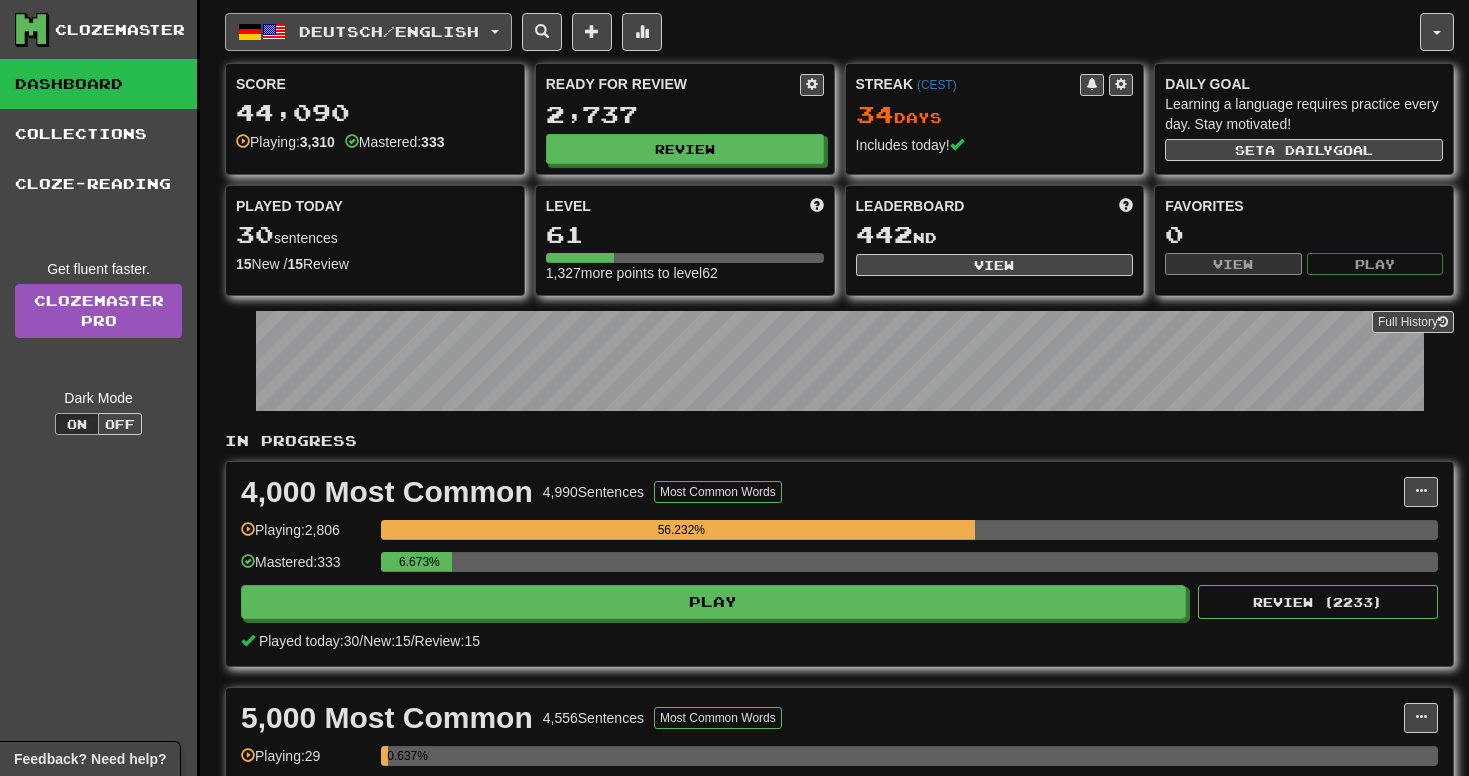 scroll, scrollTop: 0, scrollLeft: 0, axis: both 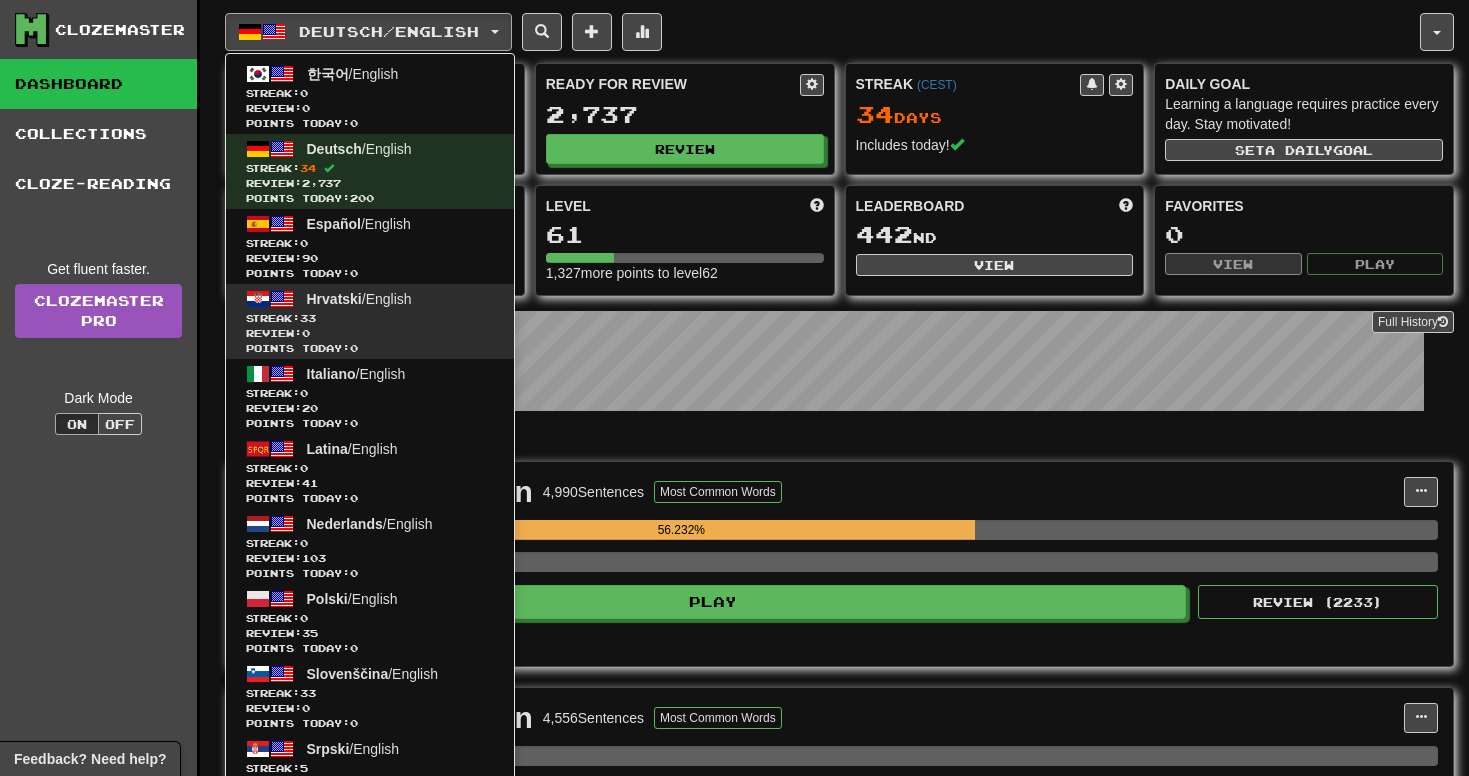 click on "Streak:  33" at bounding box center [370, 318] 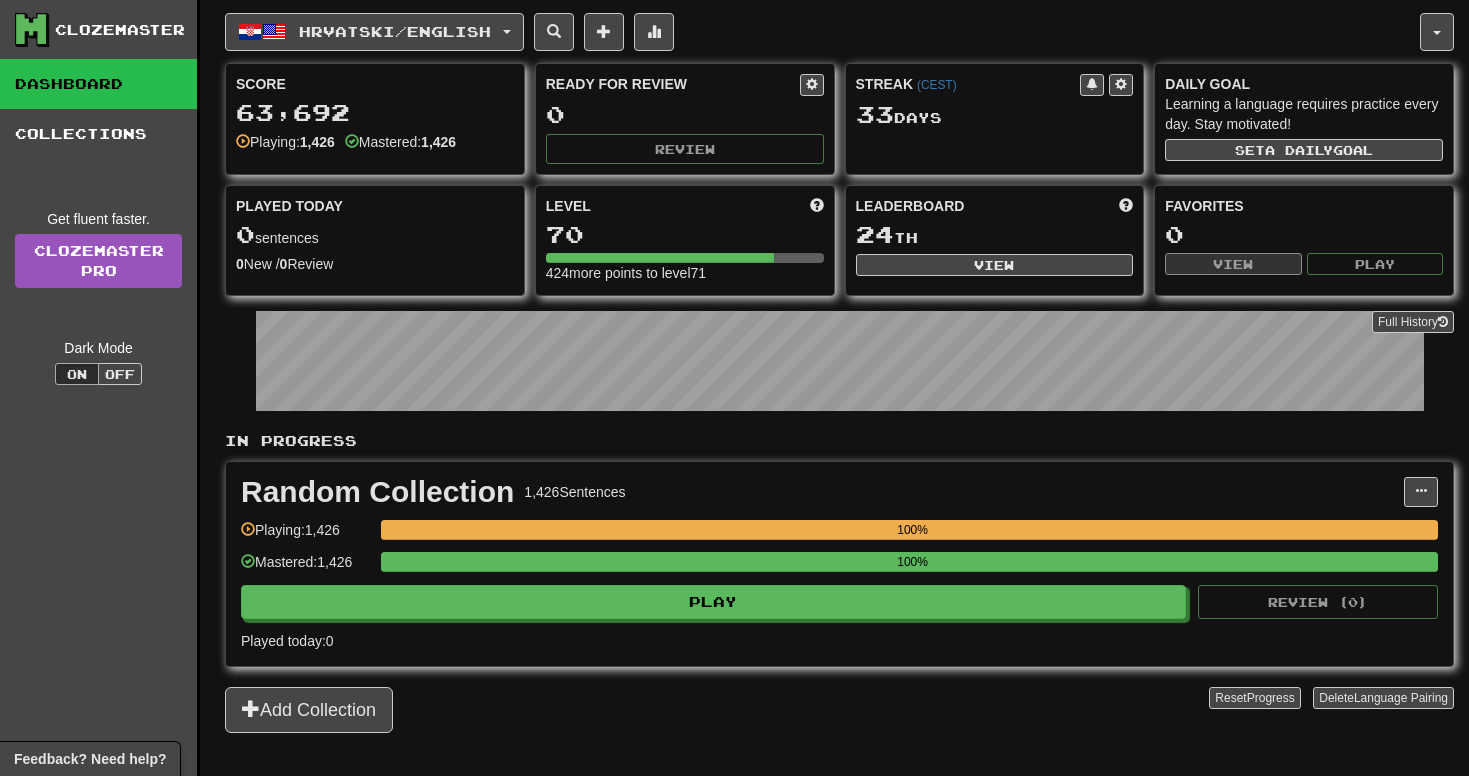 scroll, scrollTop: 0, scrollLeft: 0, axis: both 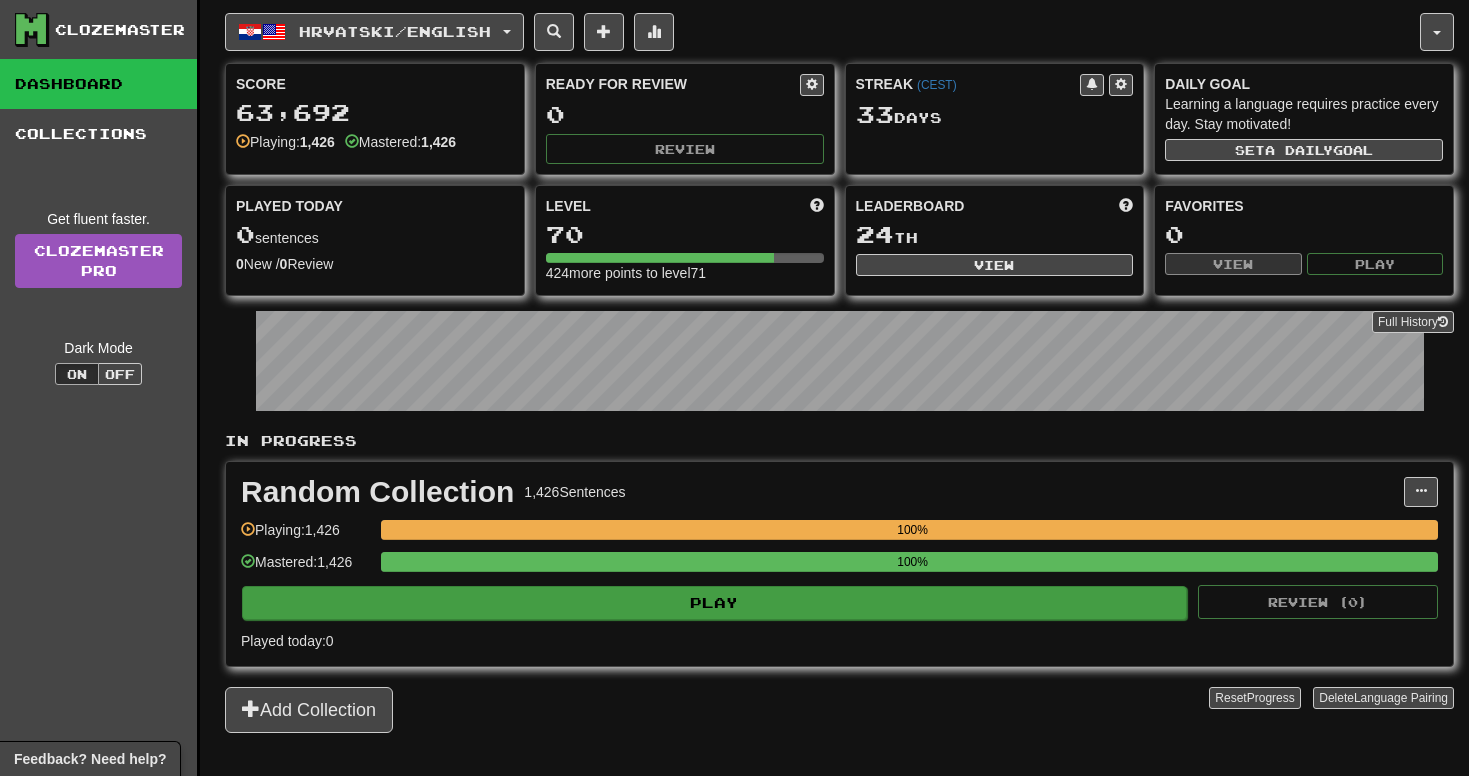 click on "Play" 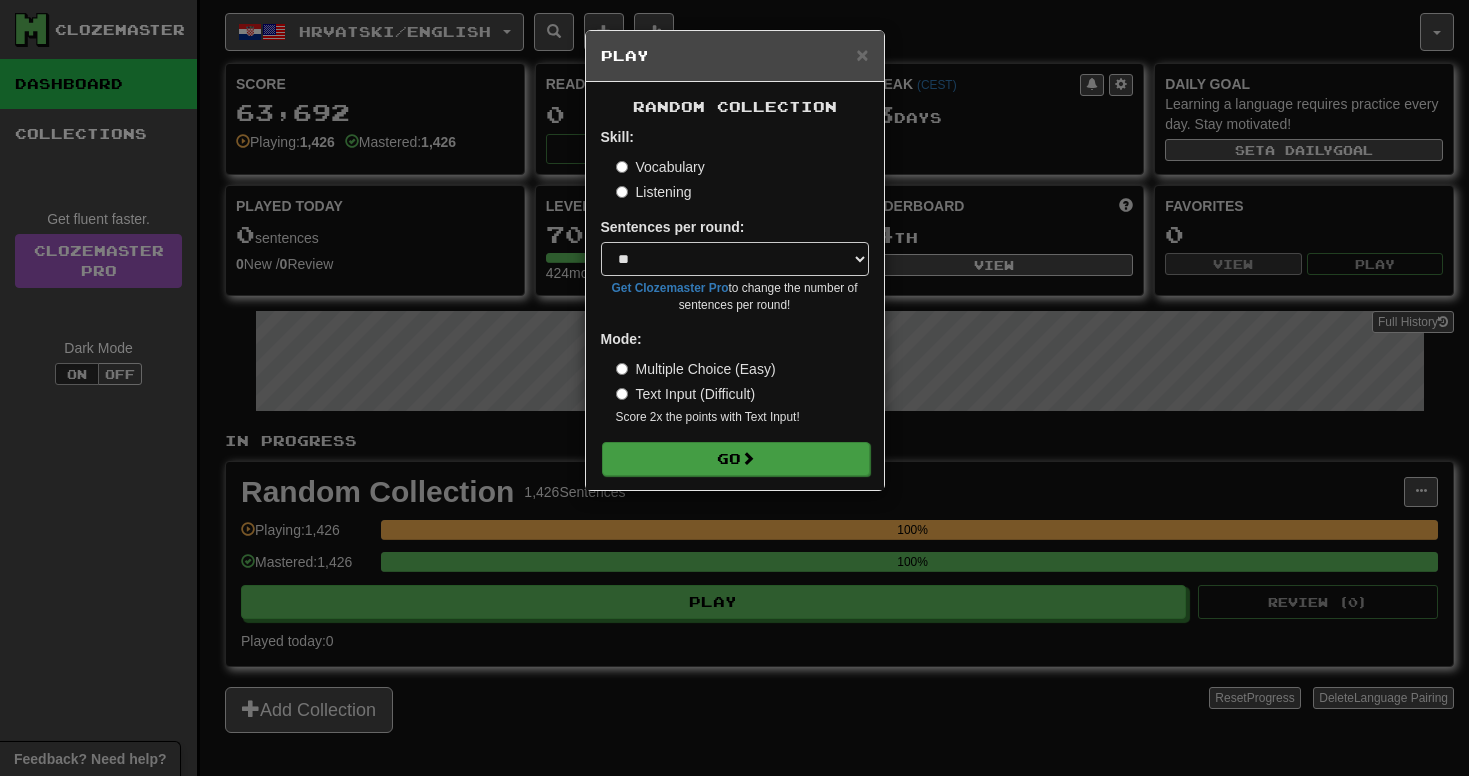 click on "Go" at bounding box center (736, 459) 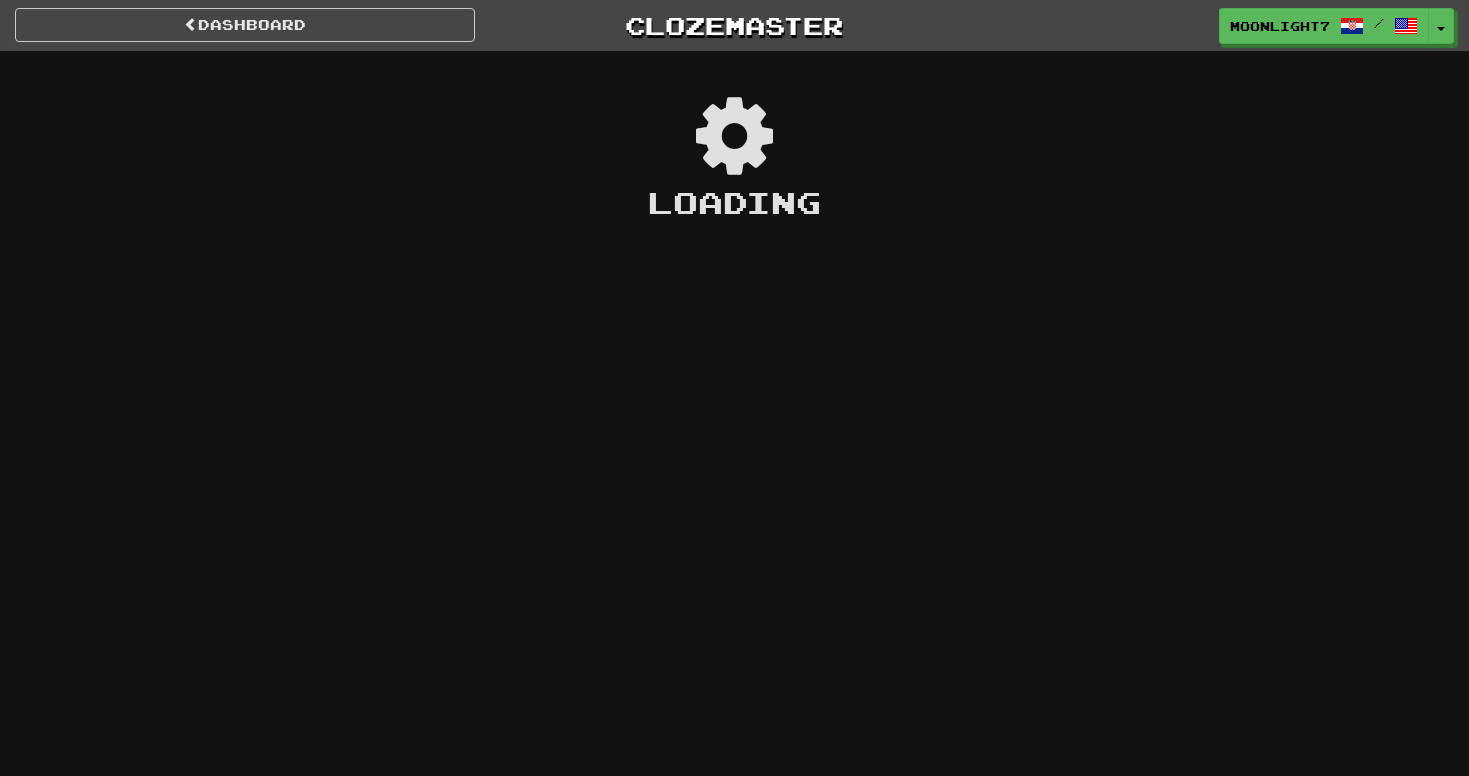 scroll, scrollTop: 0, scrollLeft: 0, axis: both 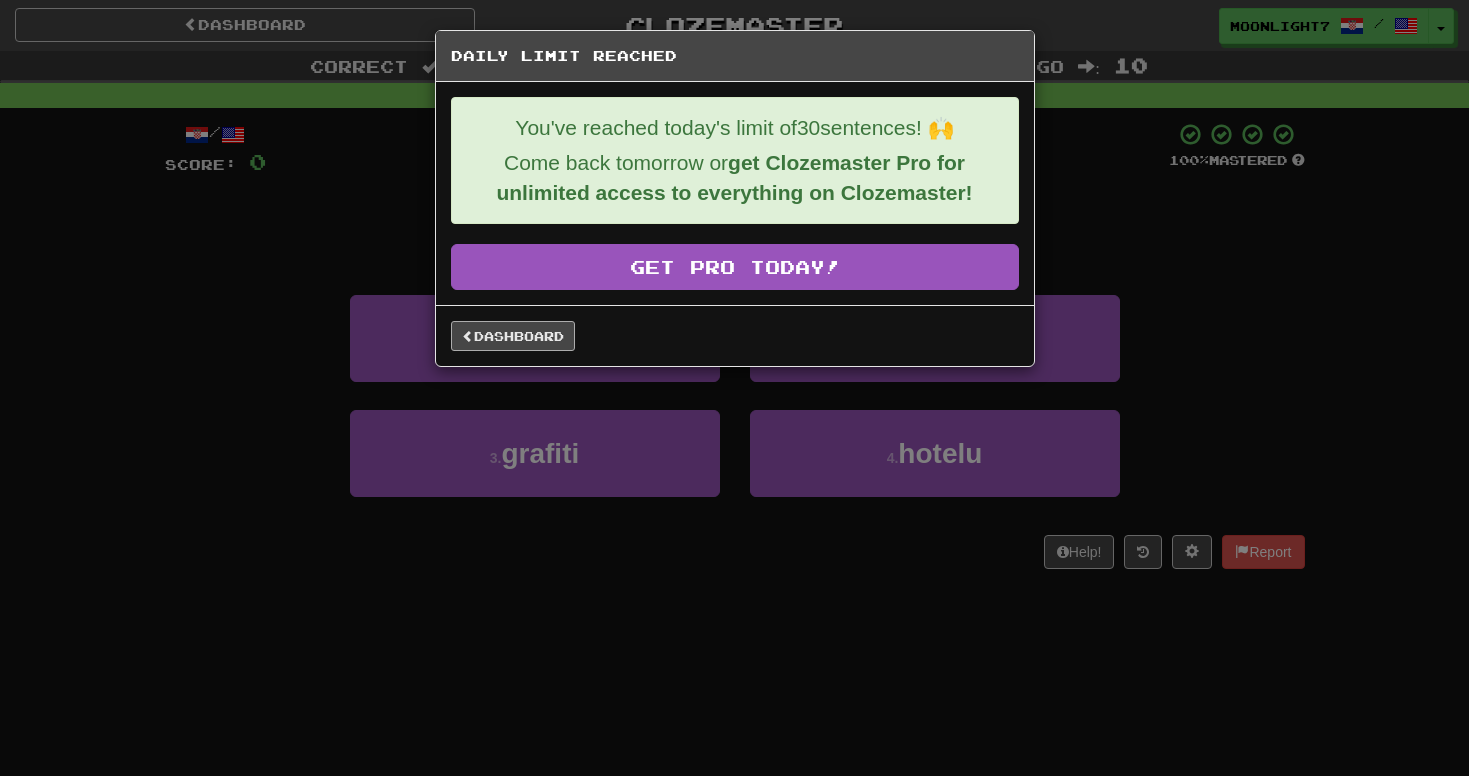 click on "Dashboard" at bounding box center (513, 336) 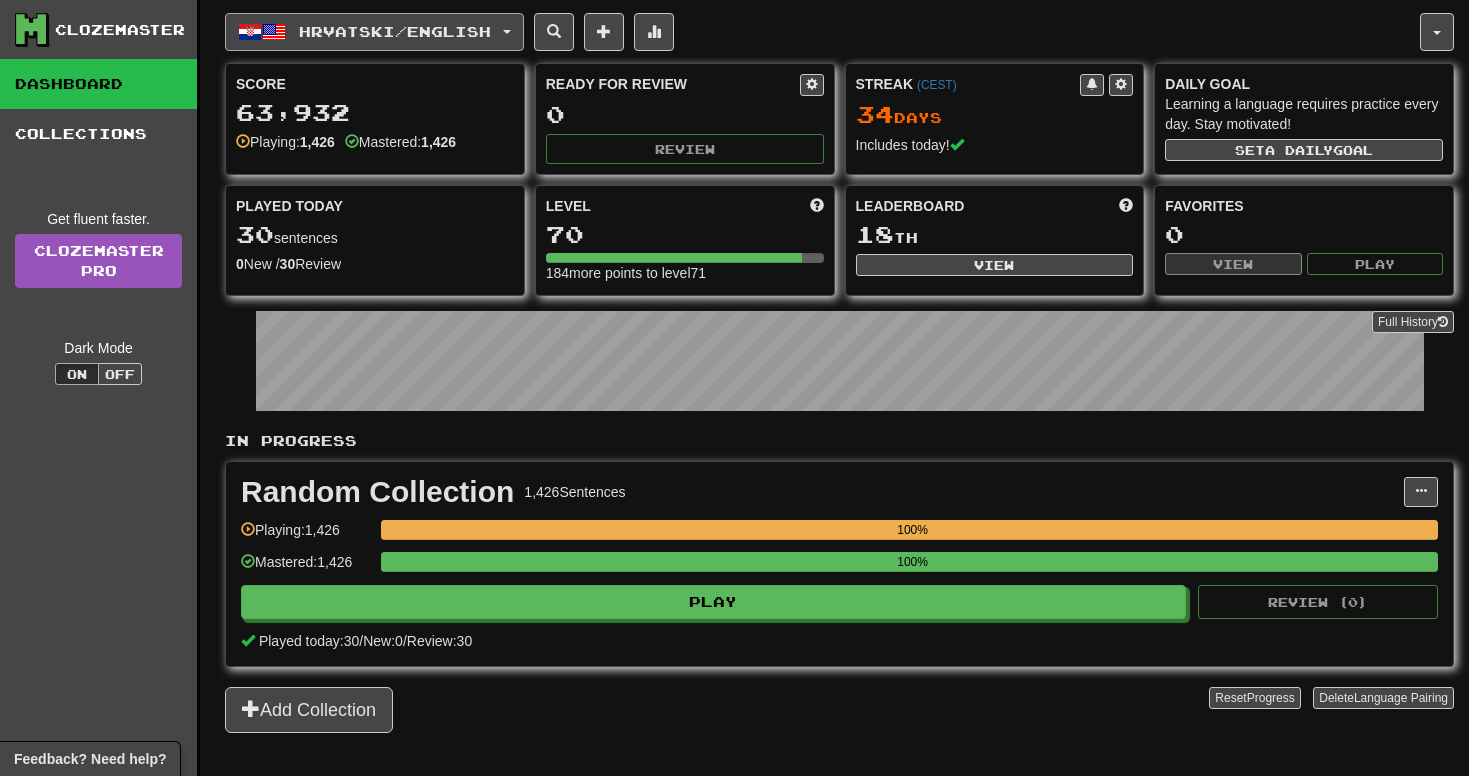 scroll, scrollTop: 0, scrollLeft: 0, axis: both 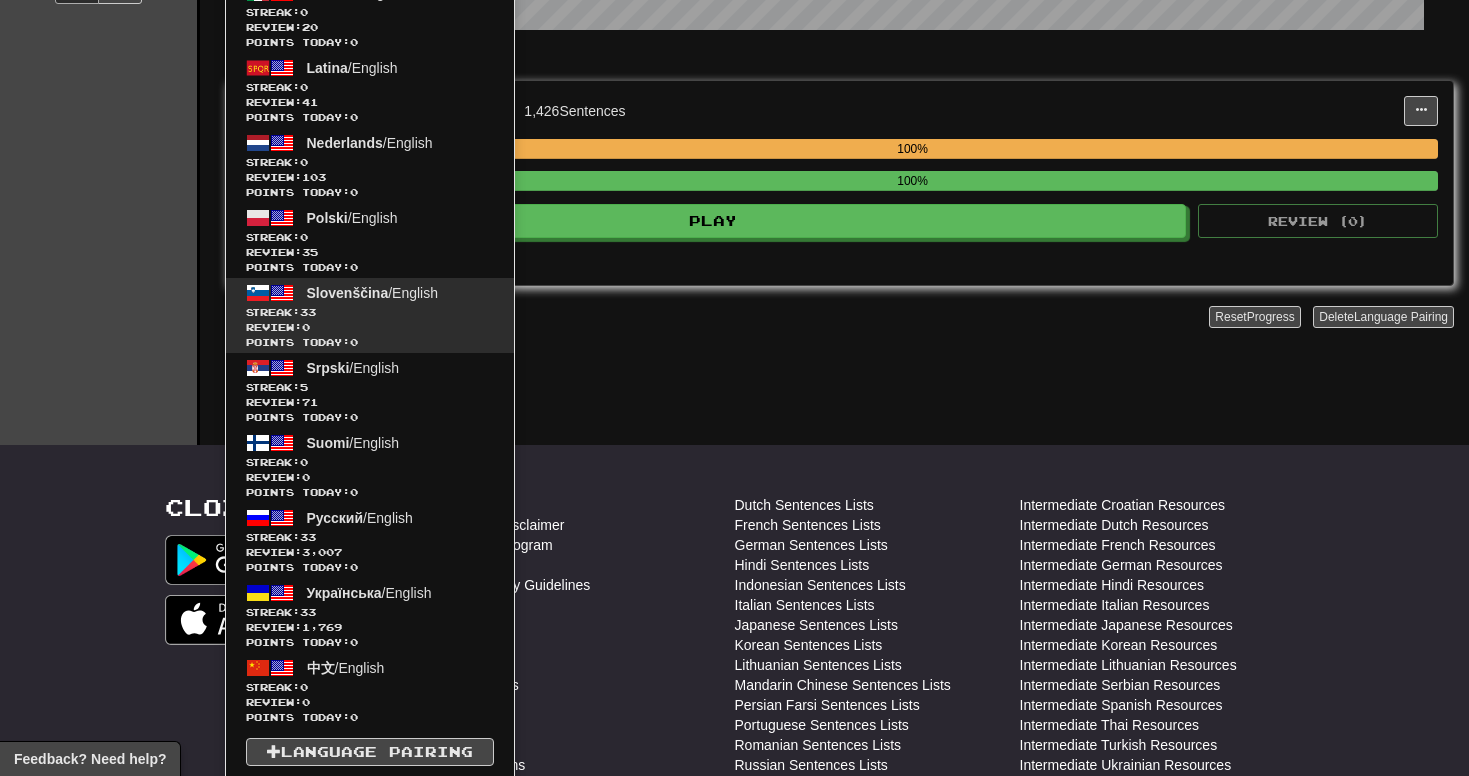 click on "Slovenščina  /  English" at bounding box center [373, 293] 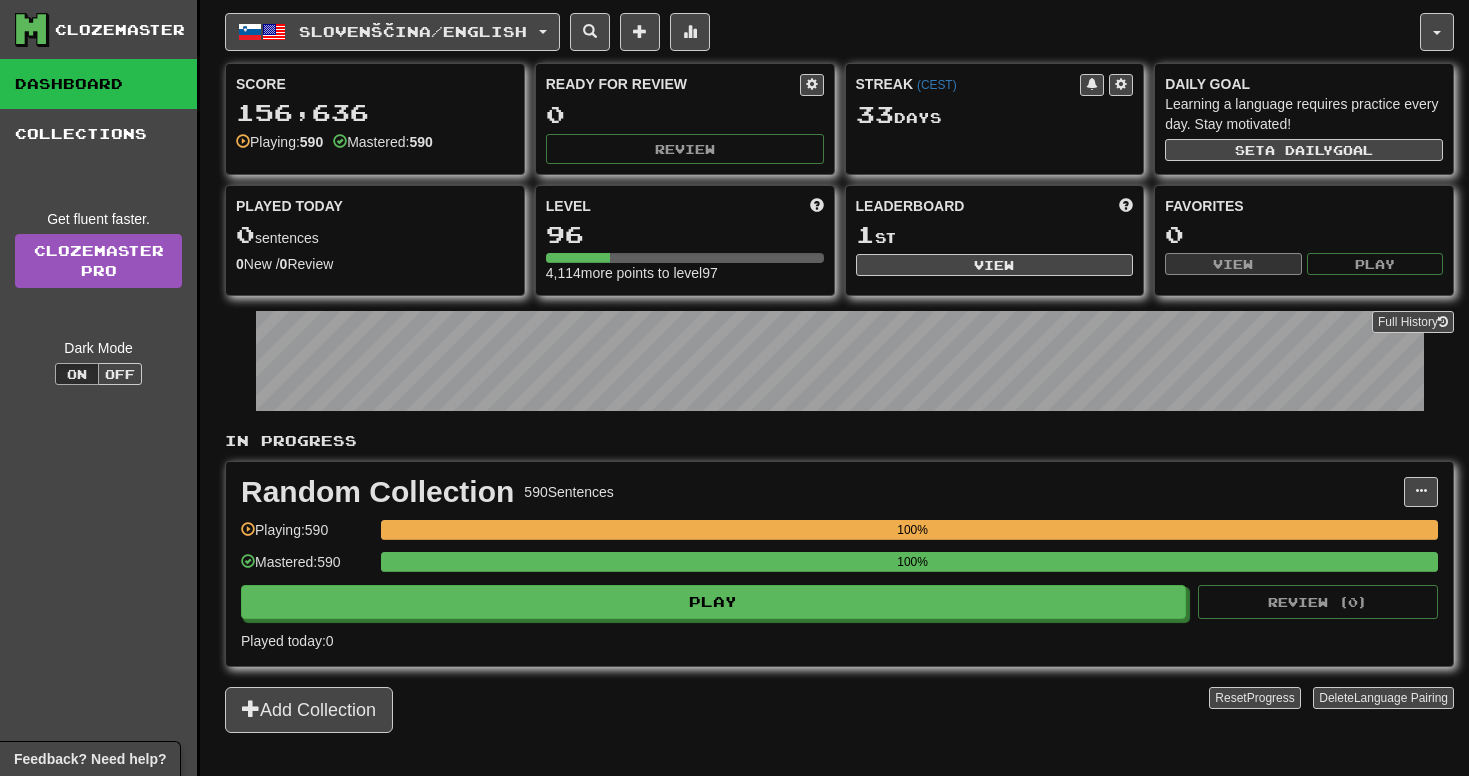 scroll, scrollTop: 0, scrollLeft: 0, axis: both 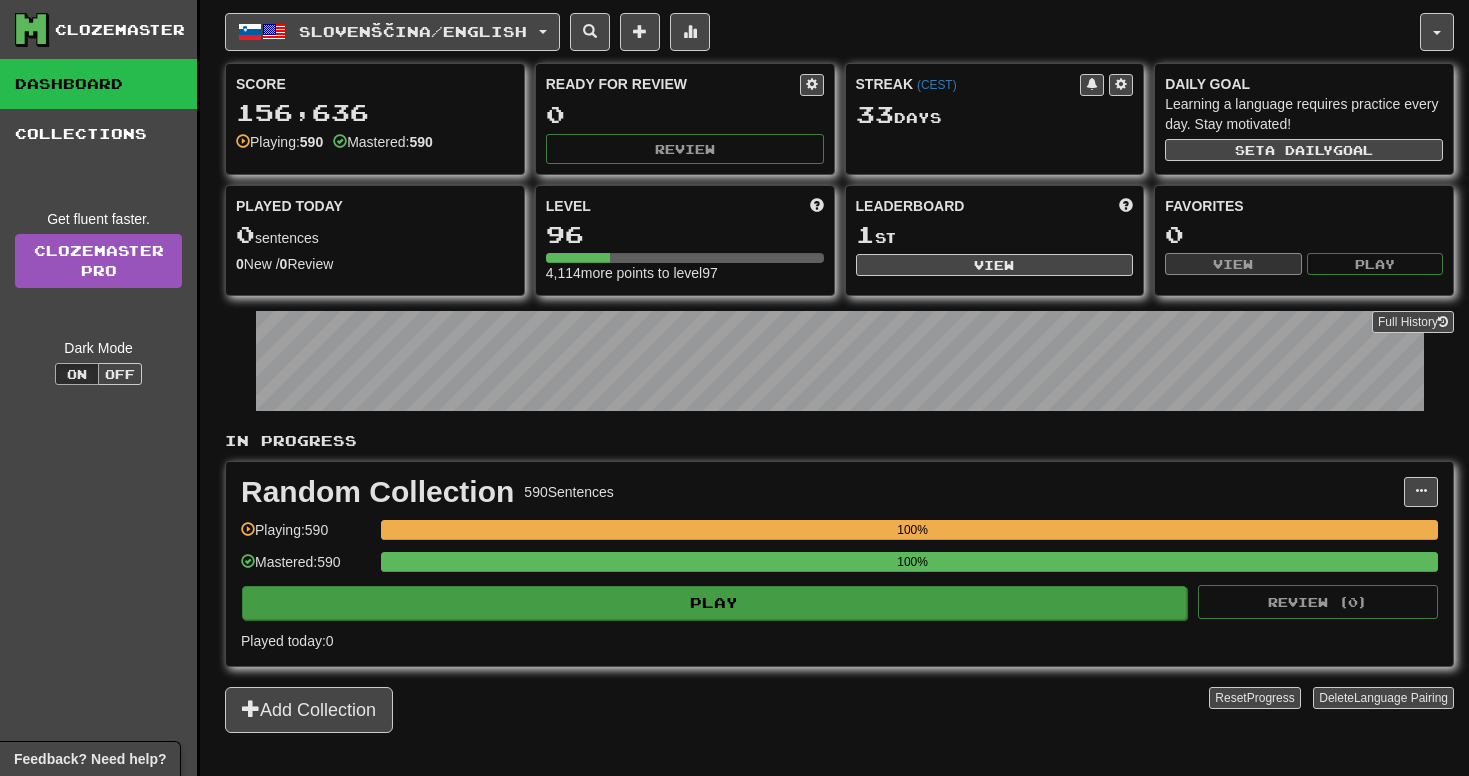 click on "Play" at bounding box center (714, 603) 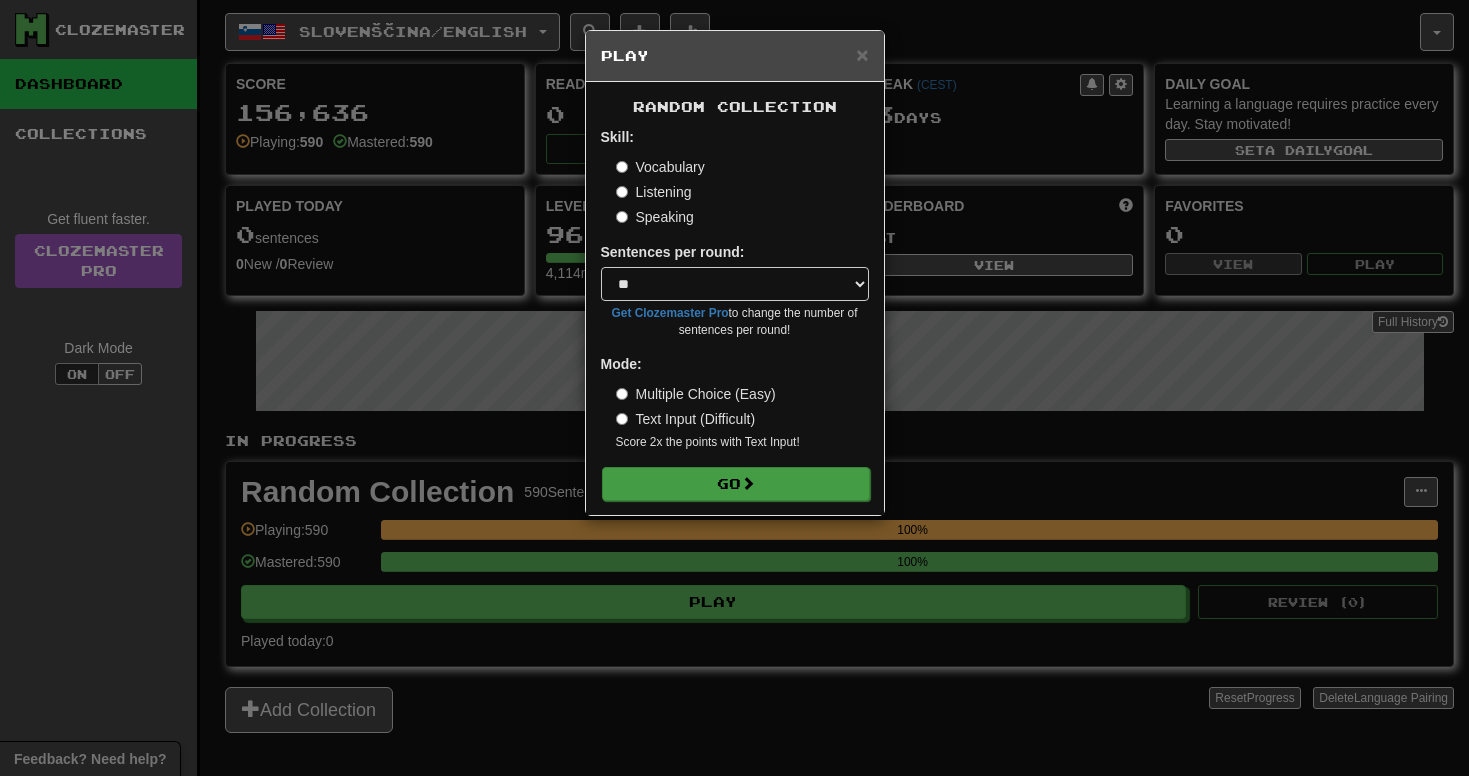 click on "Go" at bounding box center [736, 484] 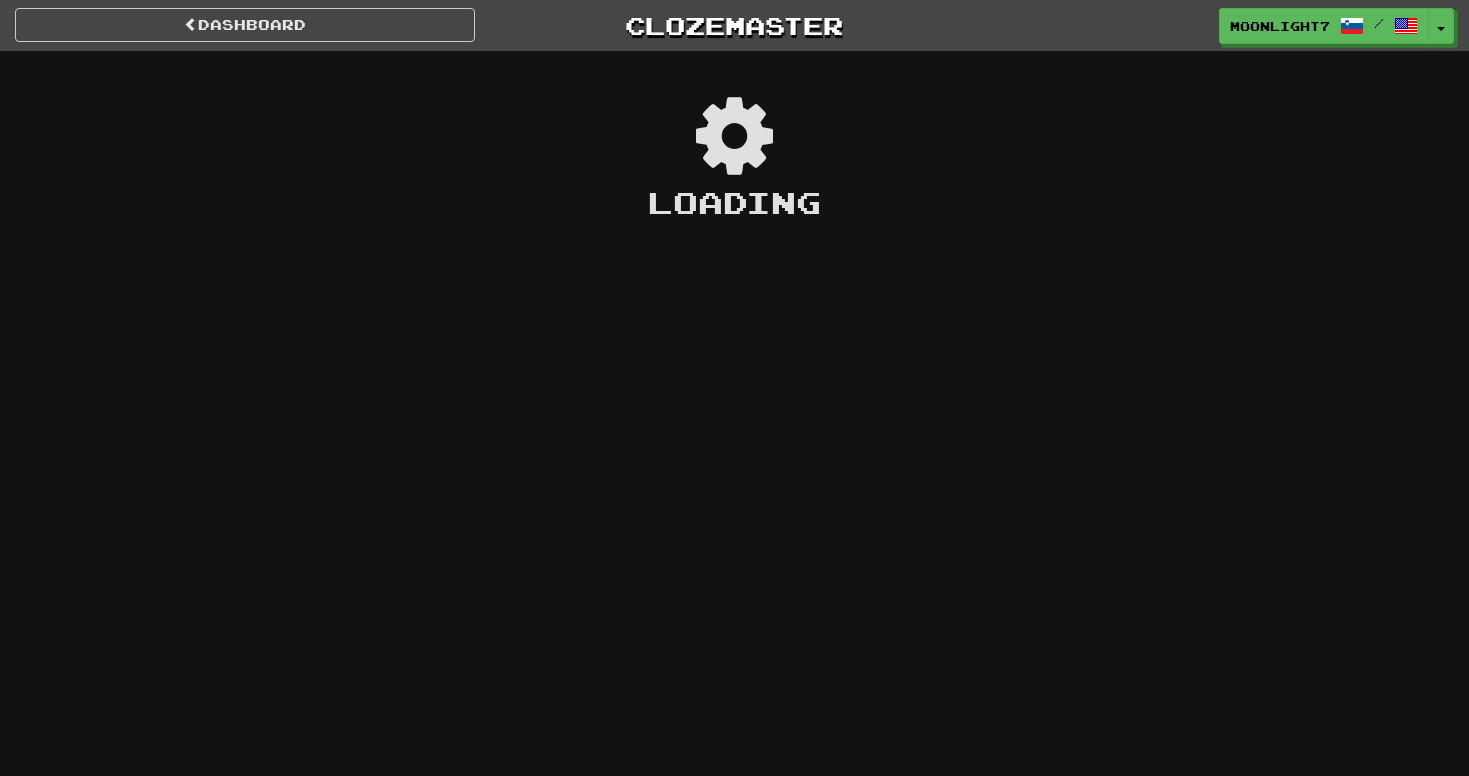scroll, scrollTop: 0, scrollLeft: 0, axis: both 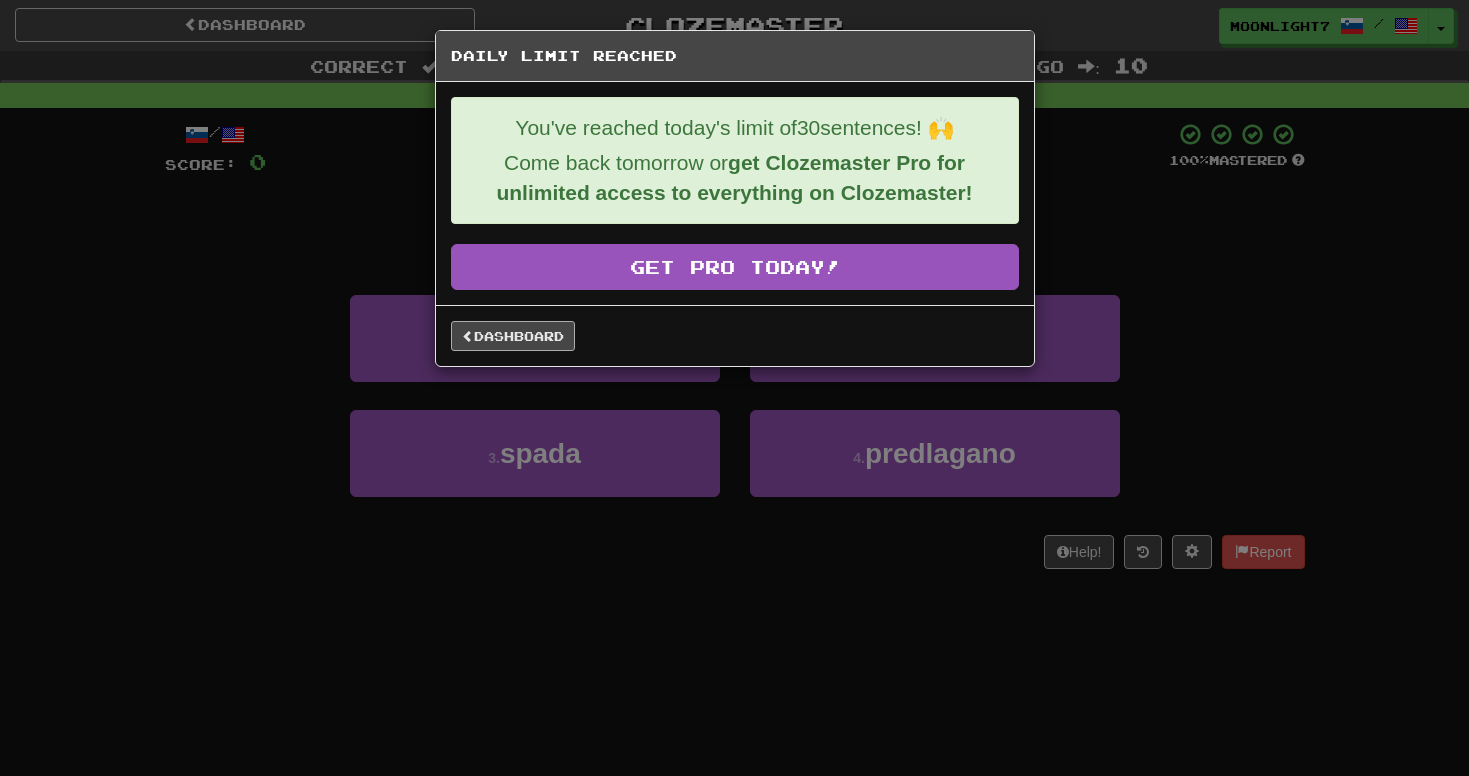 click on "Dashboard" at bounding box center [513, 336] 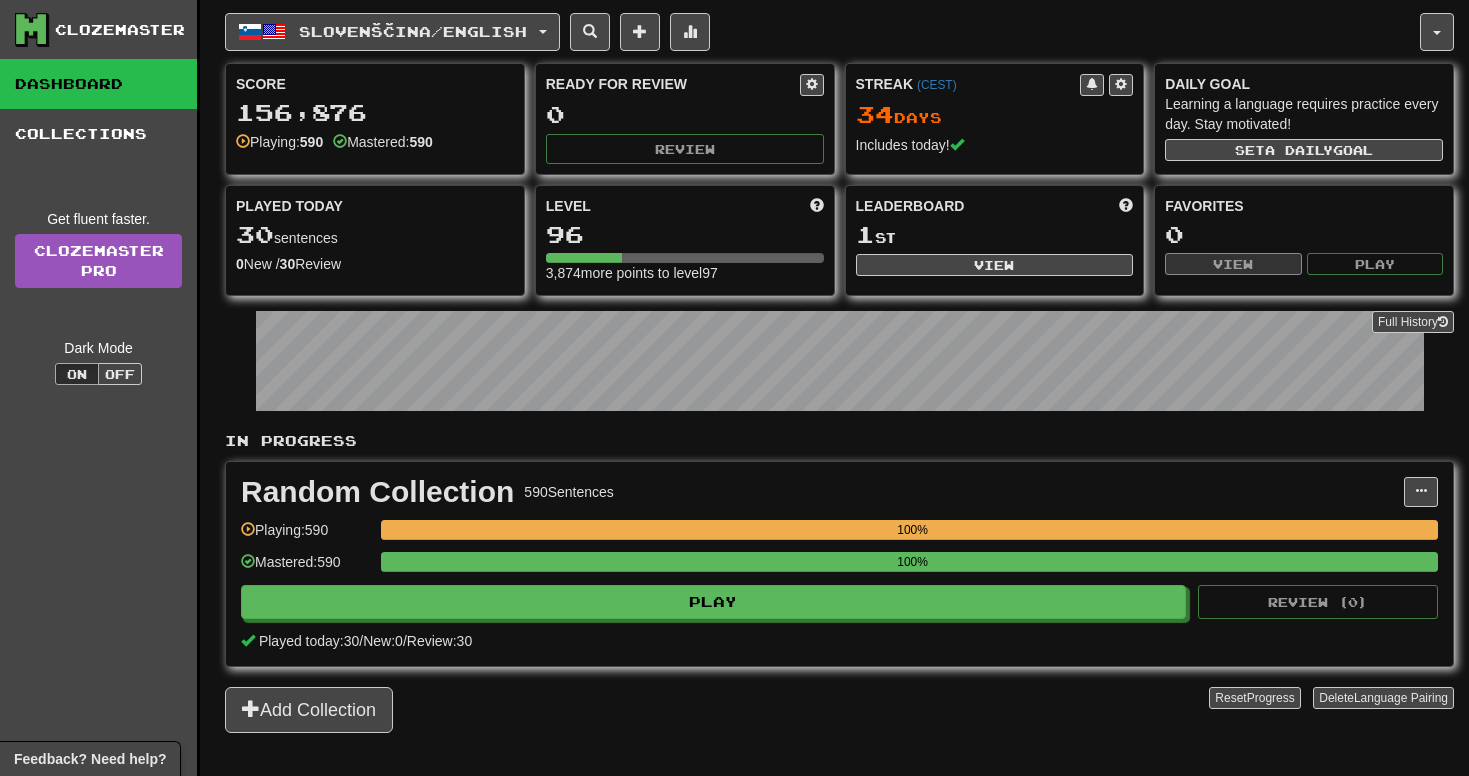 scroll, scrollTop: 0, scrollLeft: 0, axis: both 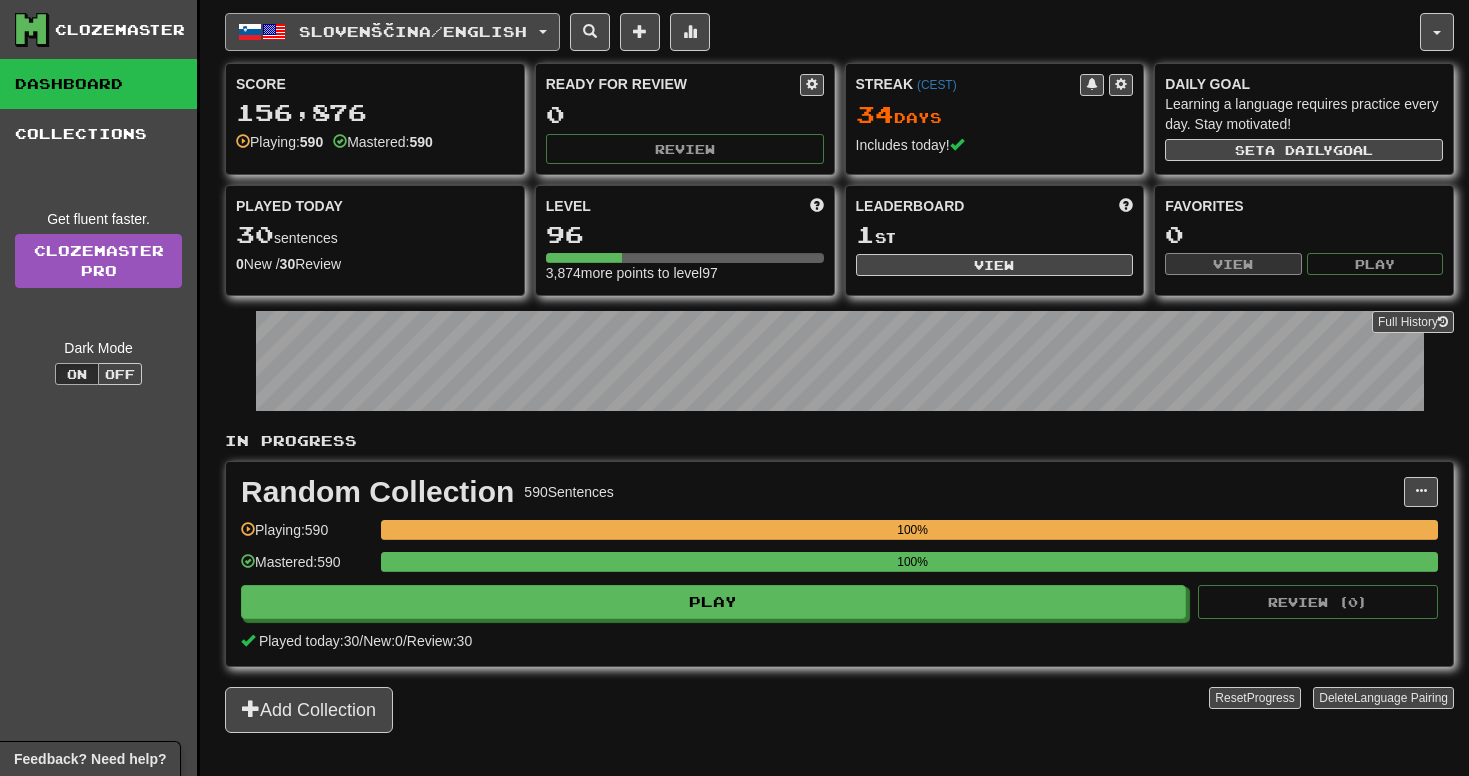 click on "Slovenščina  /  English" at bounding box center [413, 31] 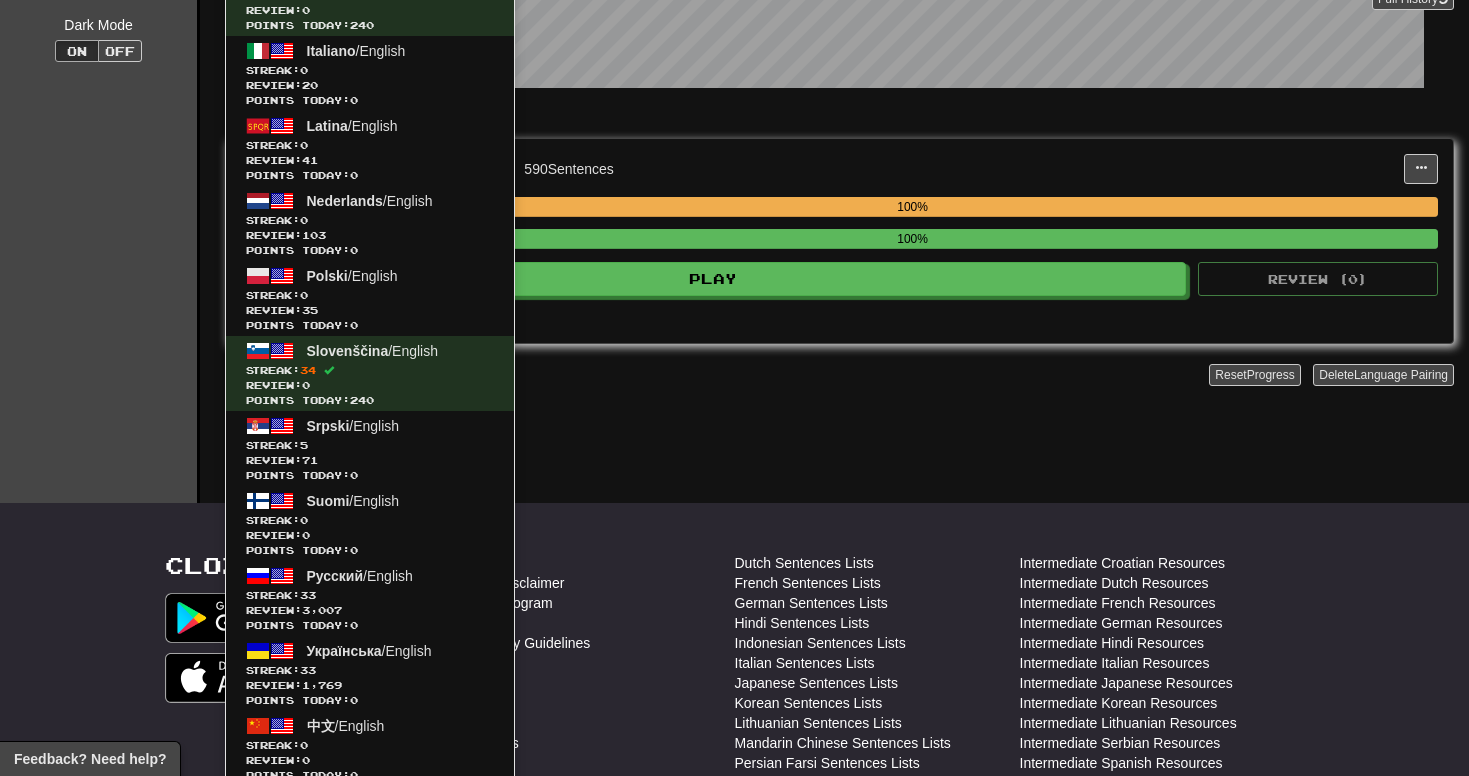 scroll, scrollTop: 382, scrollLeft: 0, axis: vertical 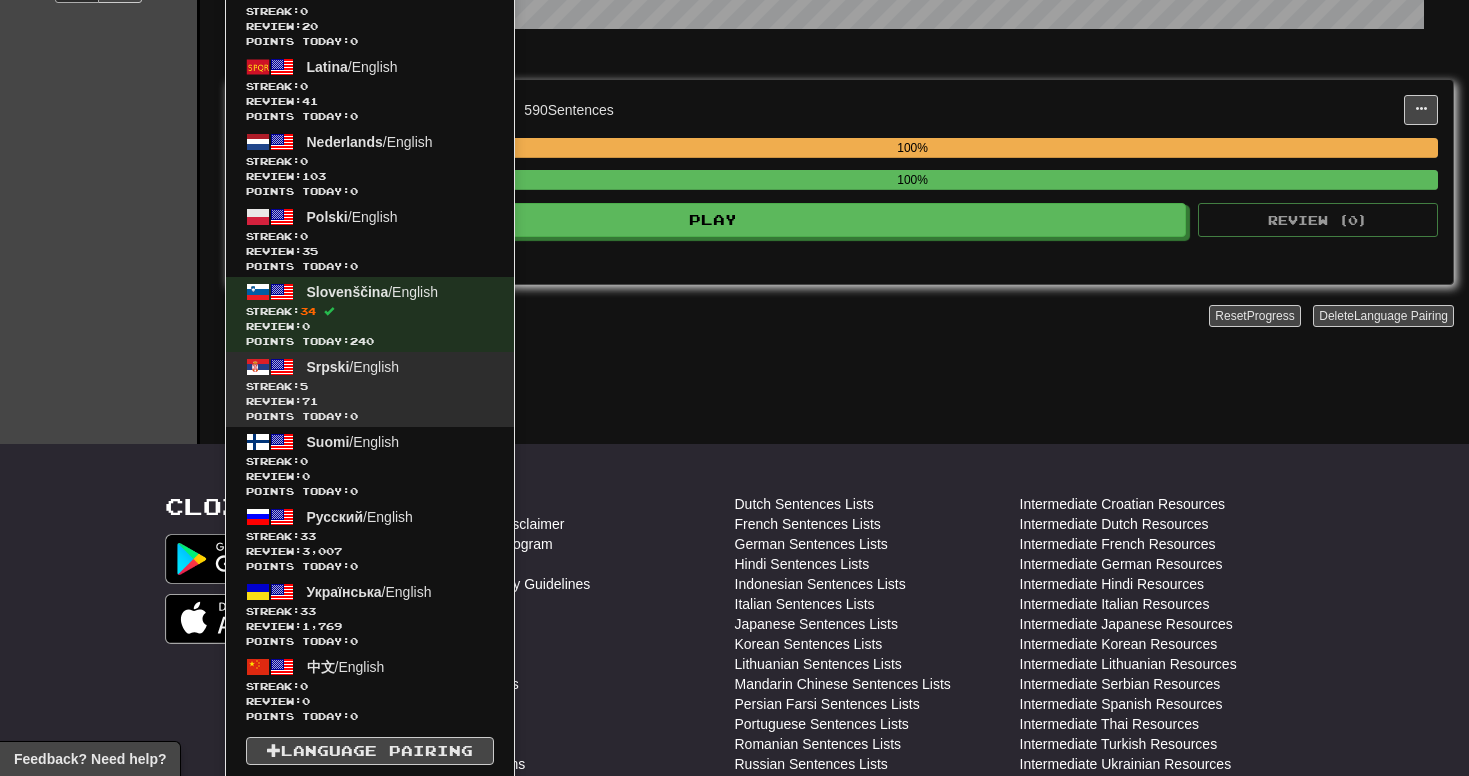 click on "Streak:  5" at bounding box center (370, 386) 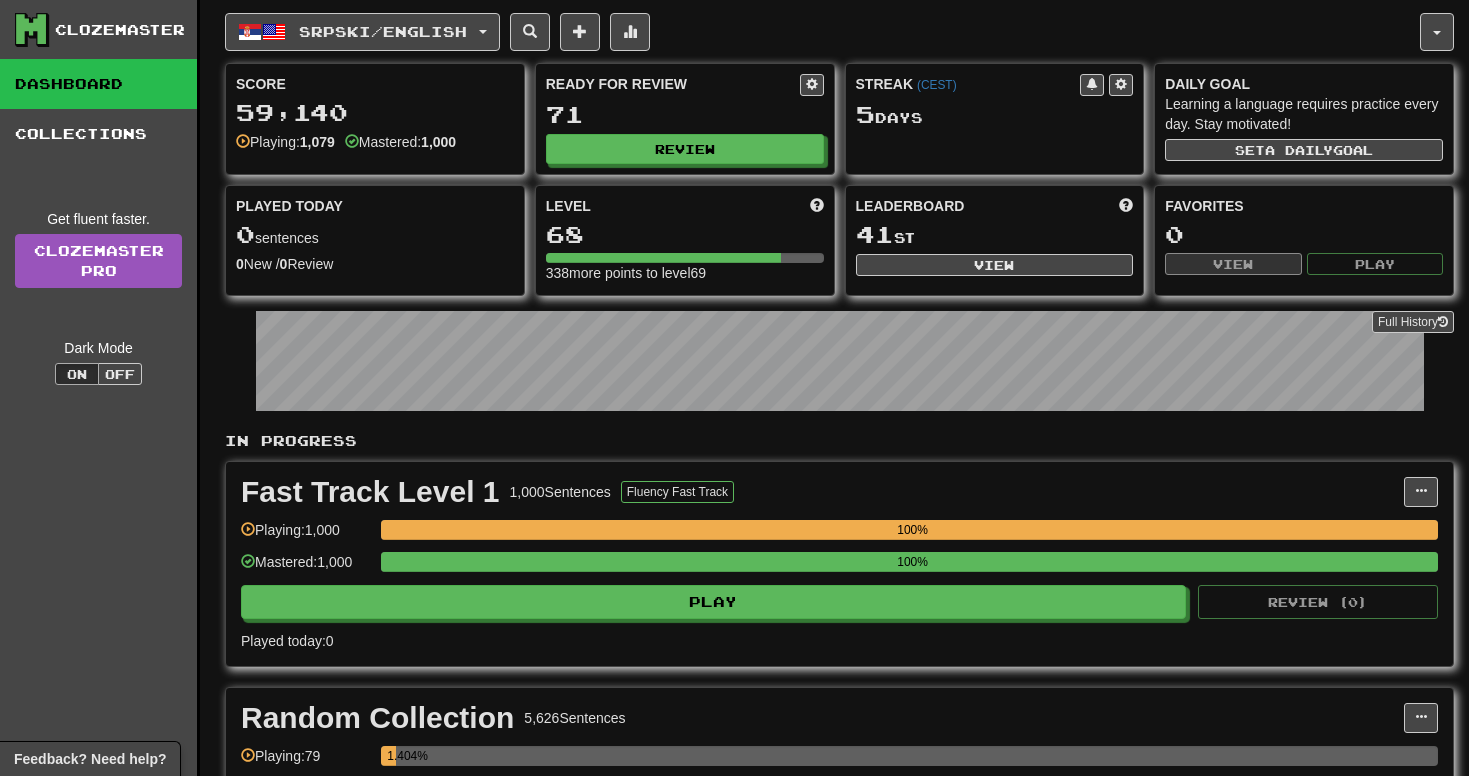 scroll, scrollTop: 0, scrollLeft: 0, axis: both 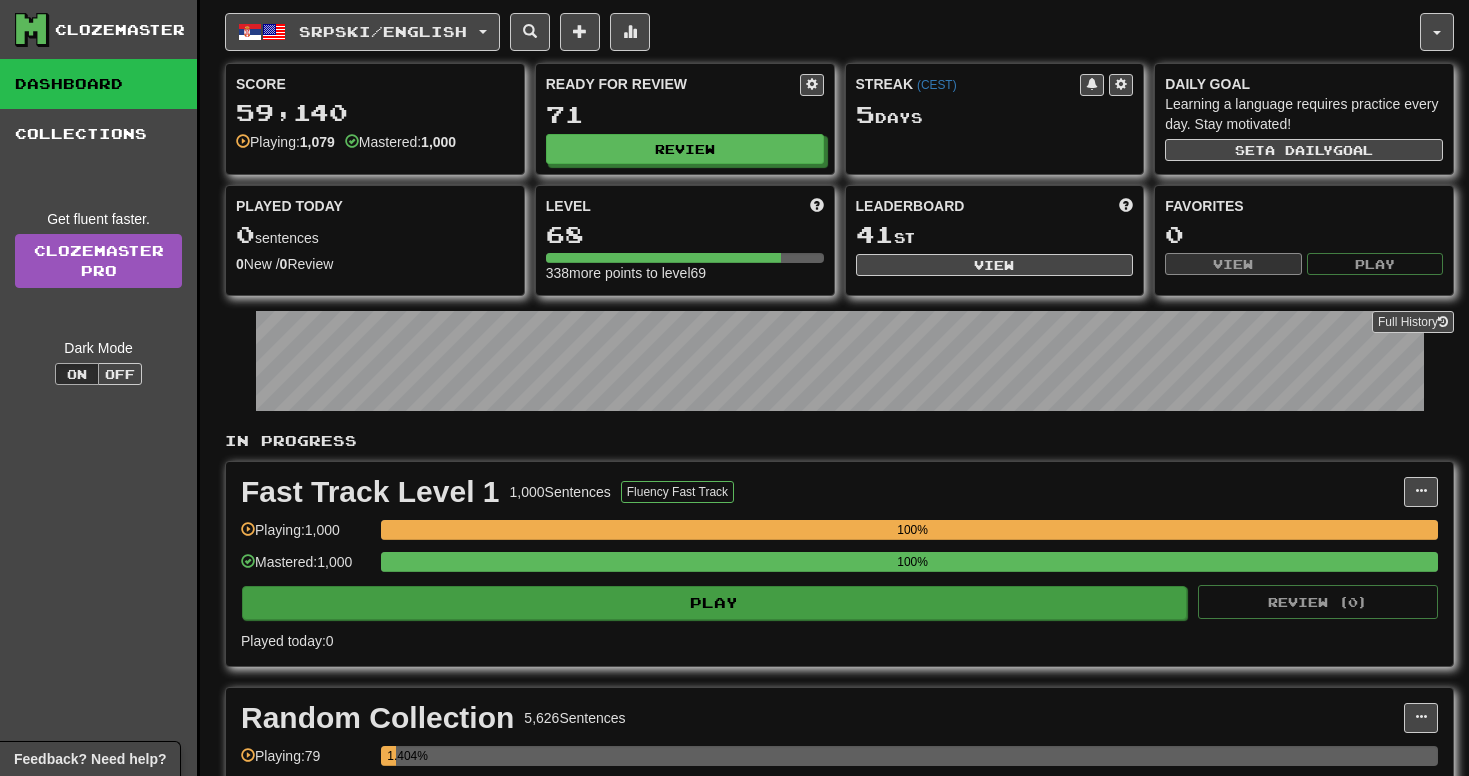click on "Play" at bounding box center (714, 603) 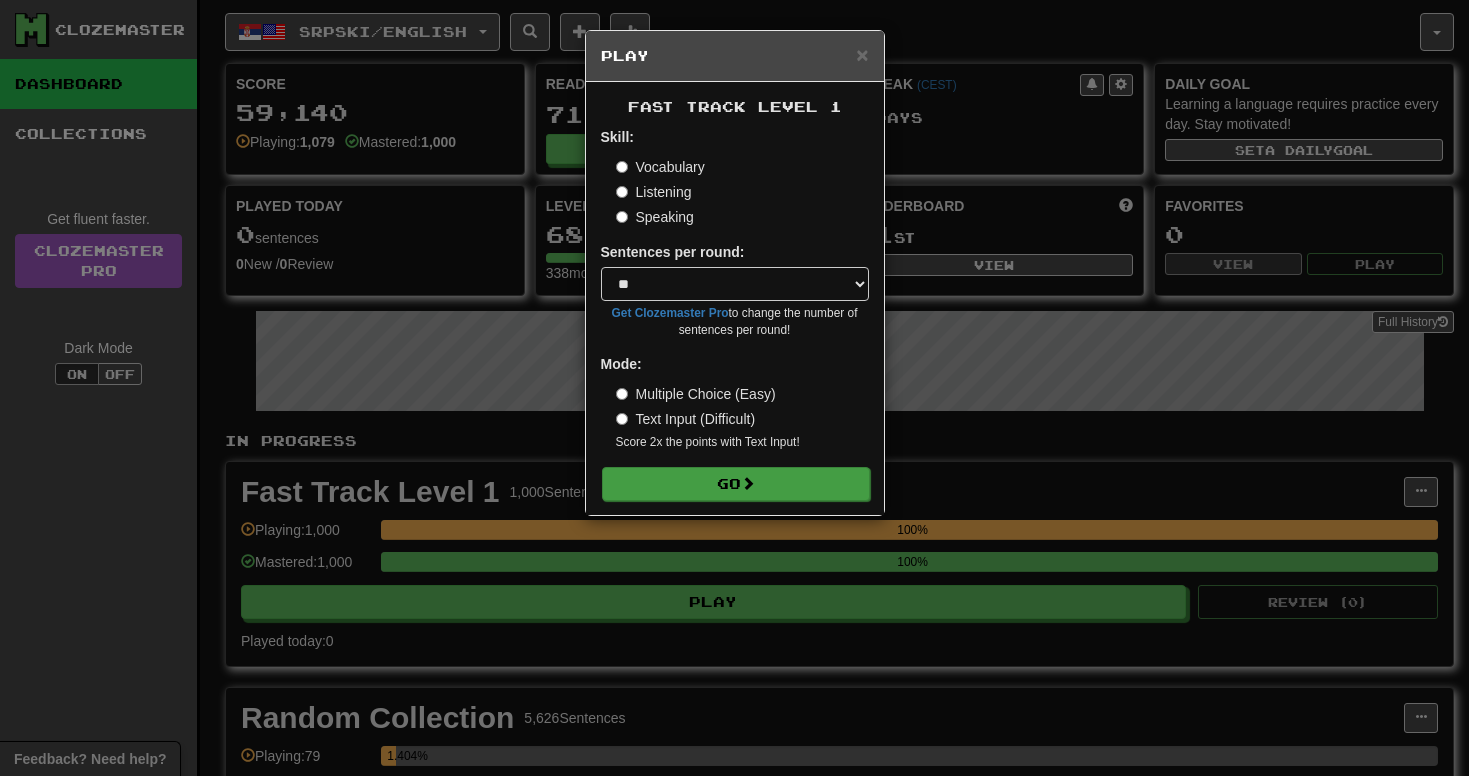 click on "Go" at bounding box center [736, 484] 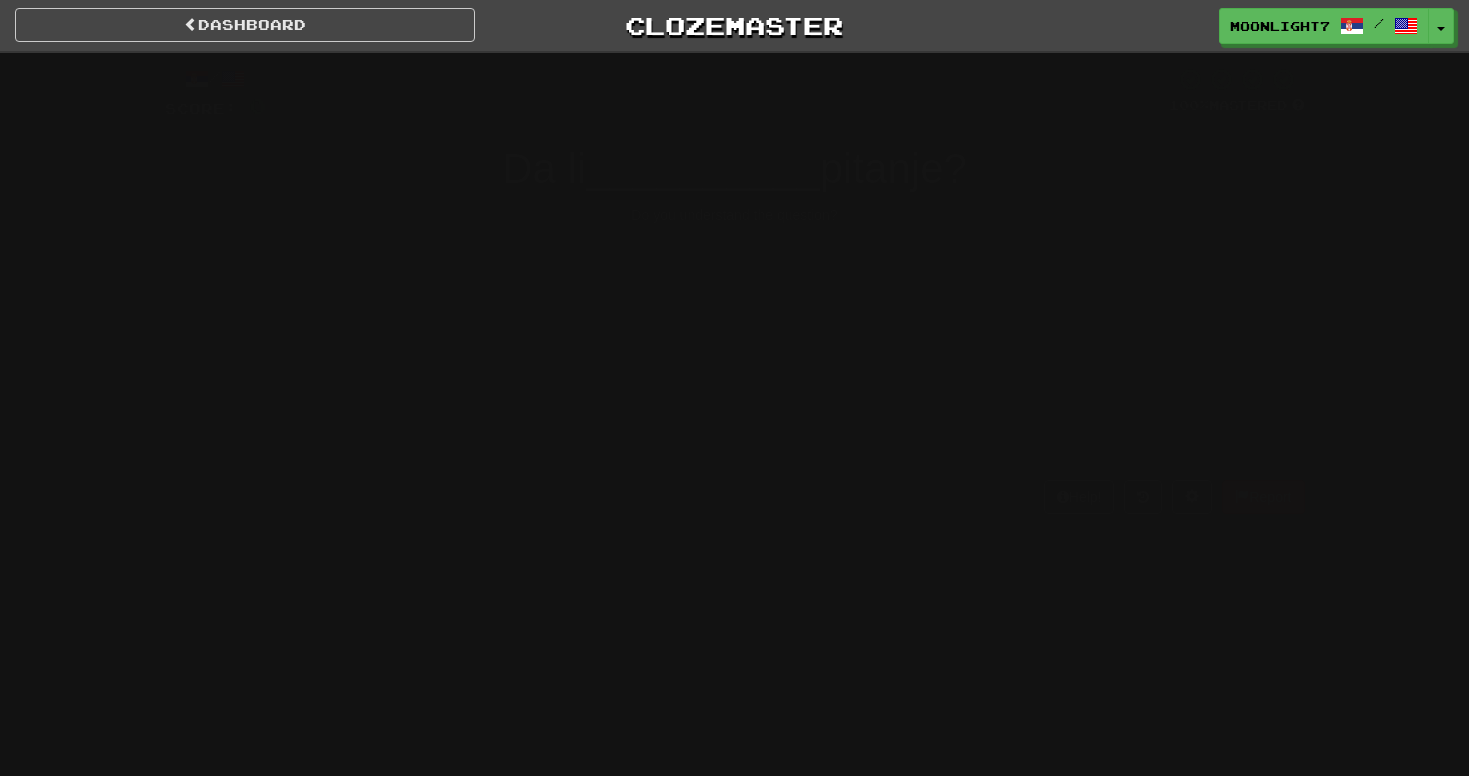 scroll, scrollTop: 0, scrollLeft: 0, axis: both 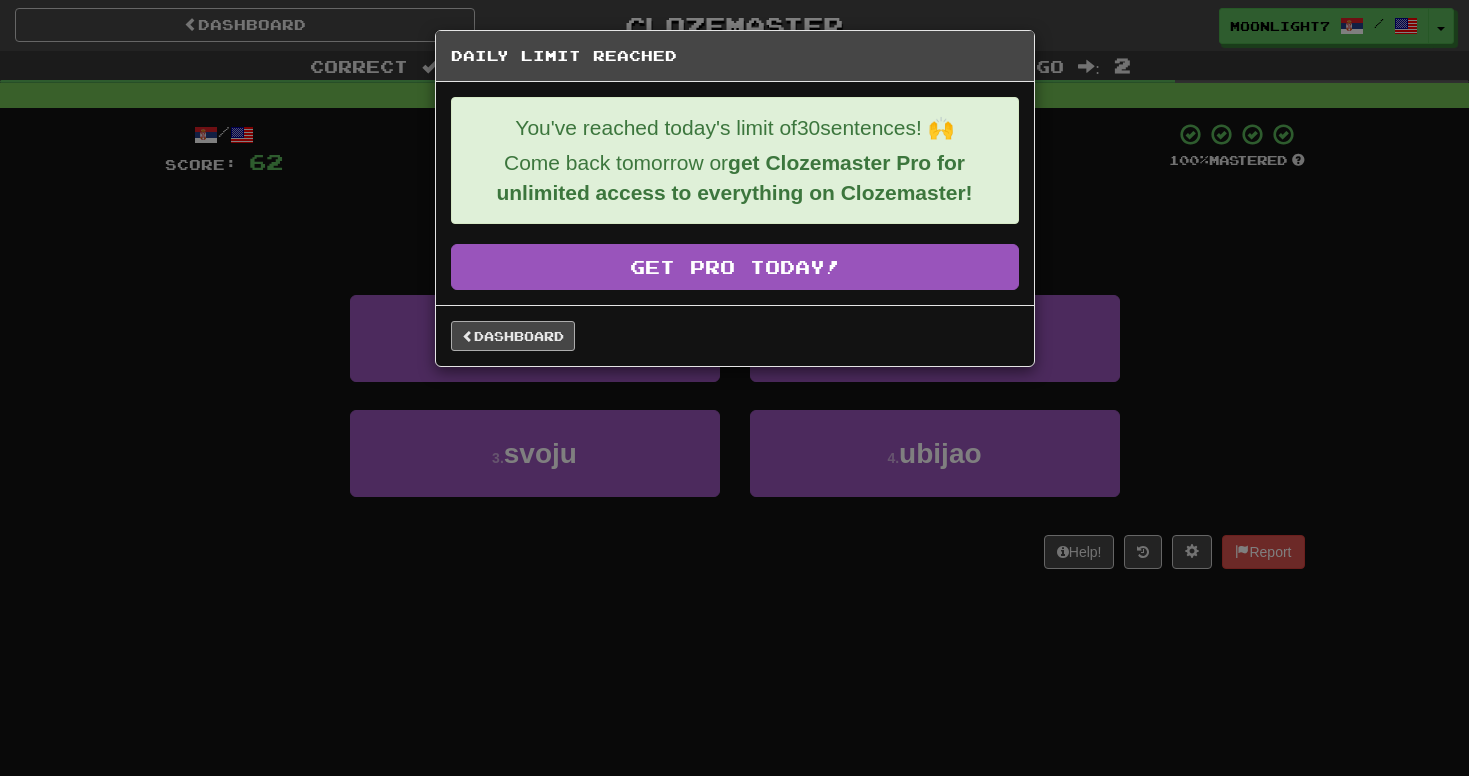 click on "Dashboard" at bounding box center (513, 336) 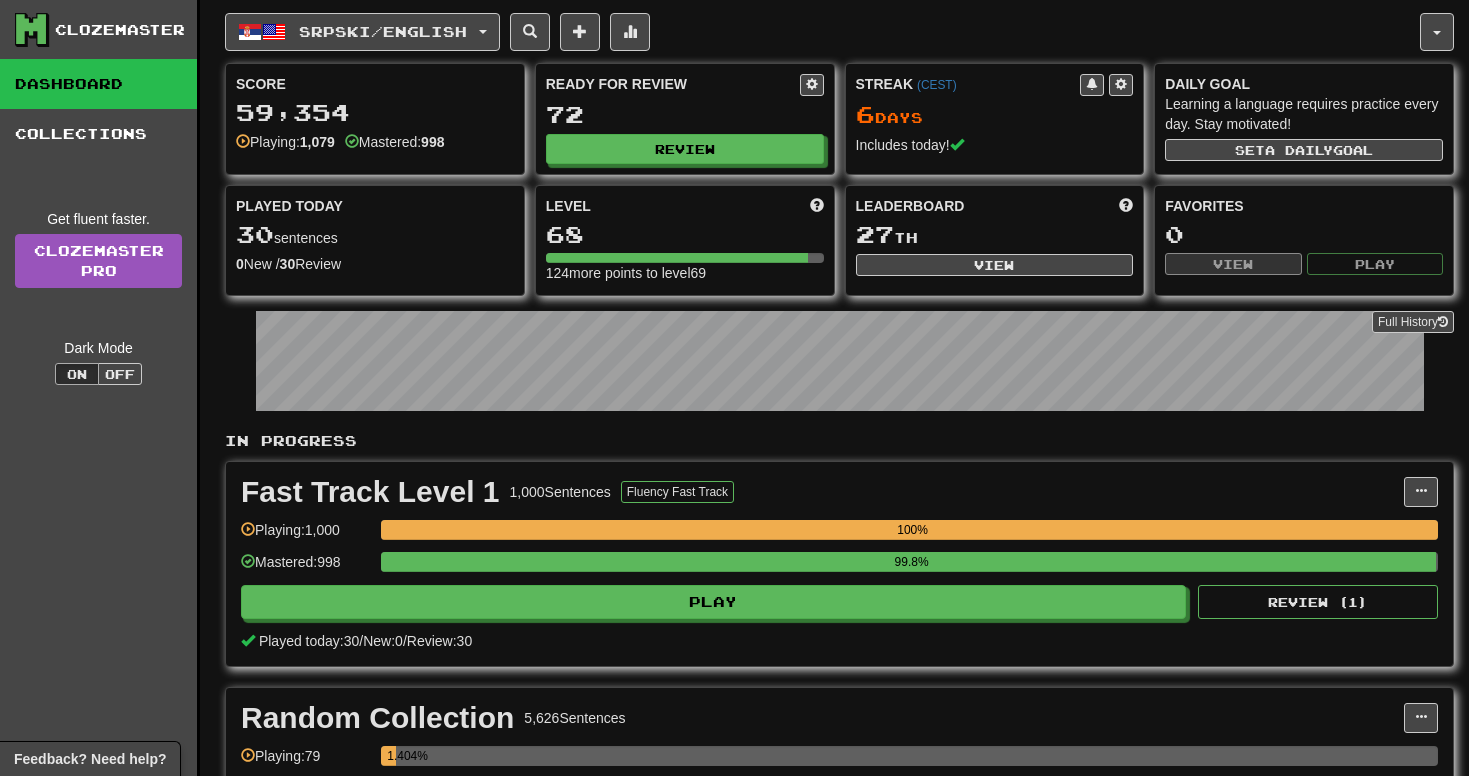 scroll, scrollTop: 0, scrollLeft: 0, axis: both 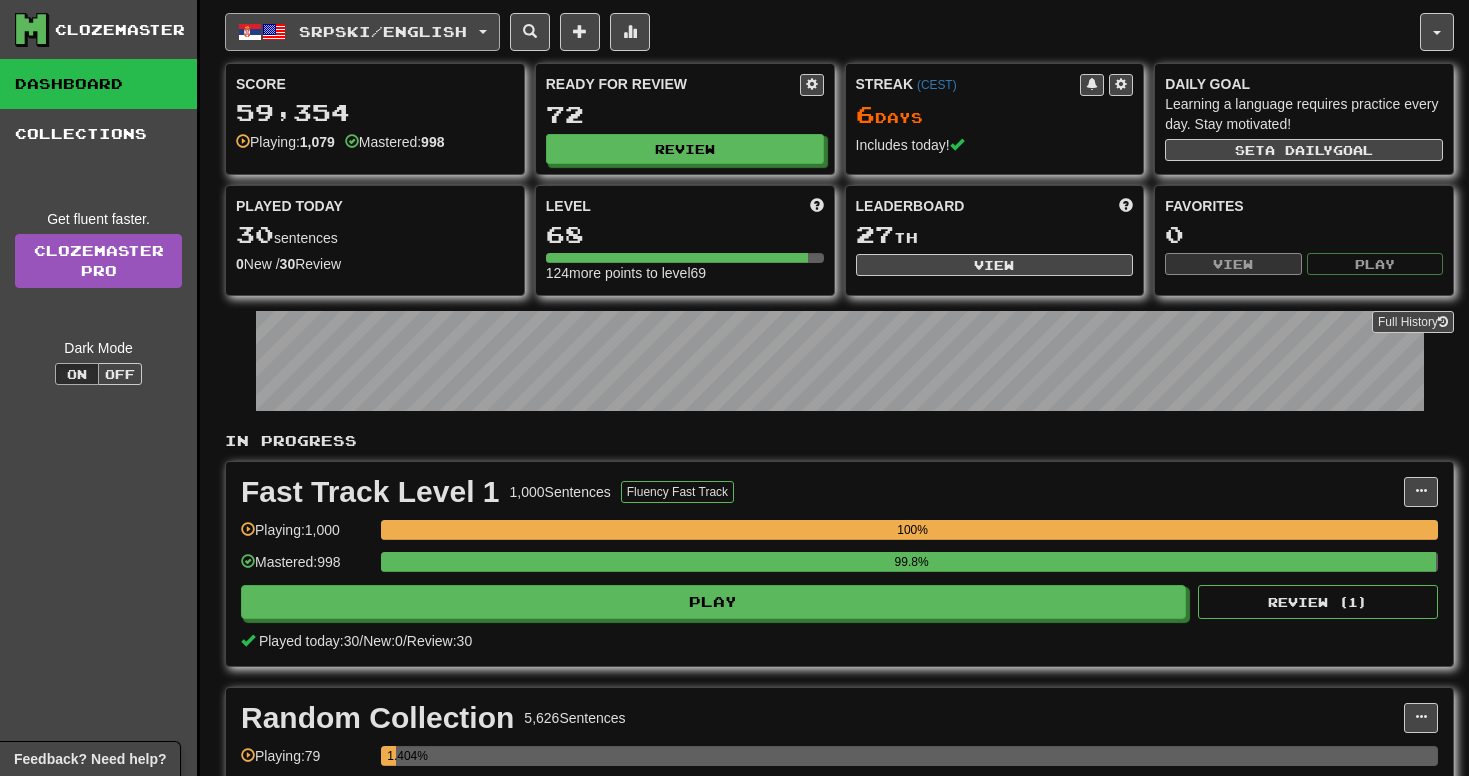 click on "Srpski  /  English" at bounding box center [383, 31] 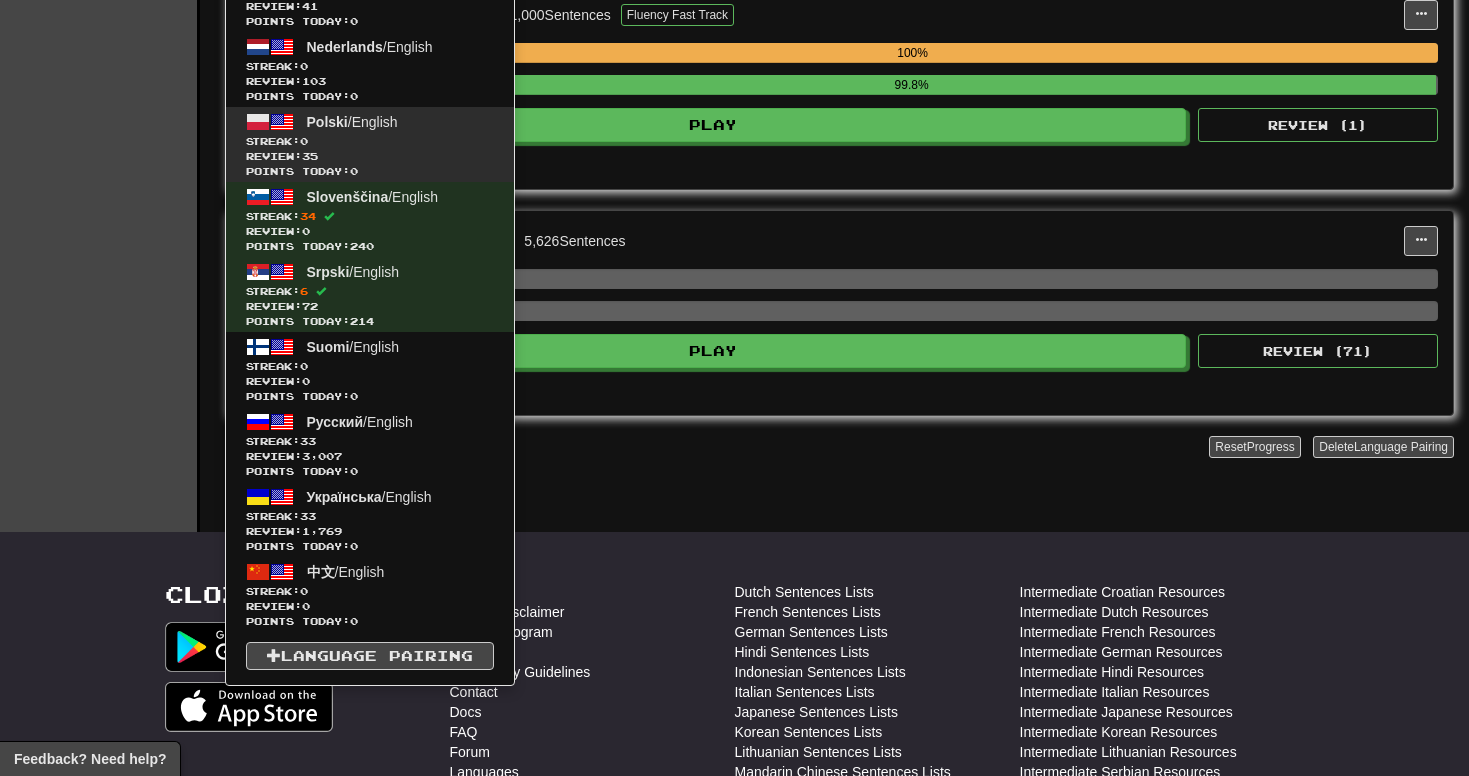 scroll, scrollTop: 605, scrollLeft: 0, axis: vertical 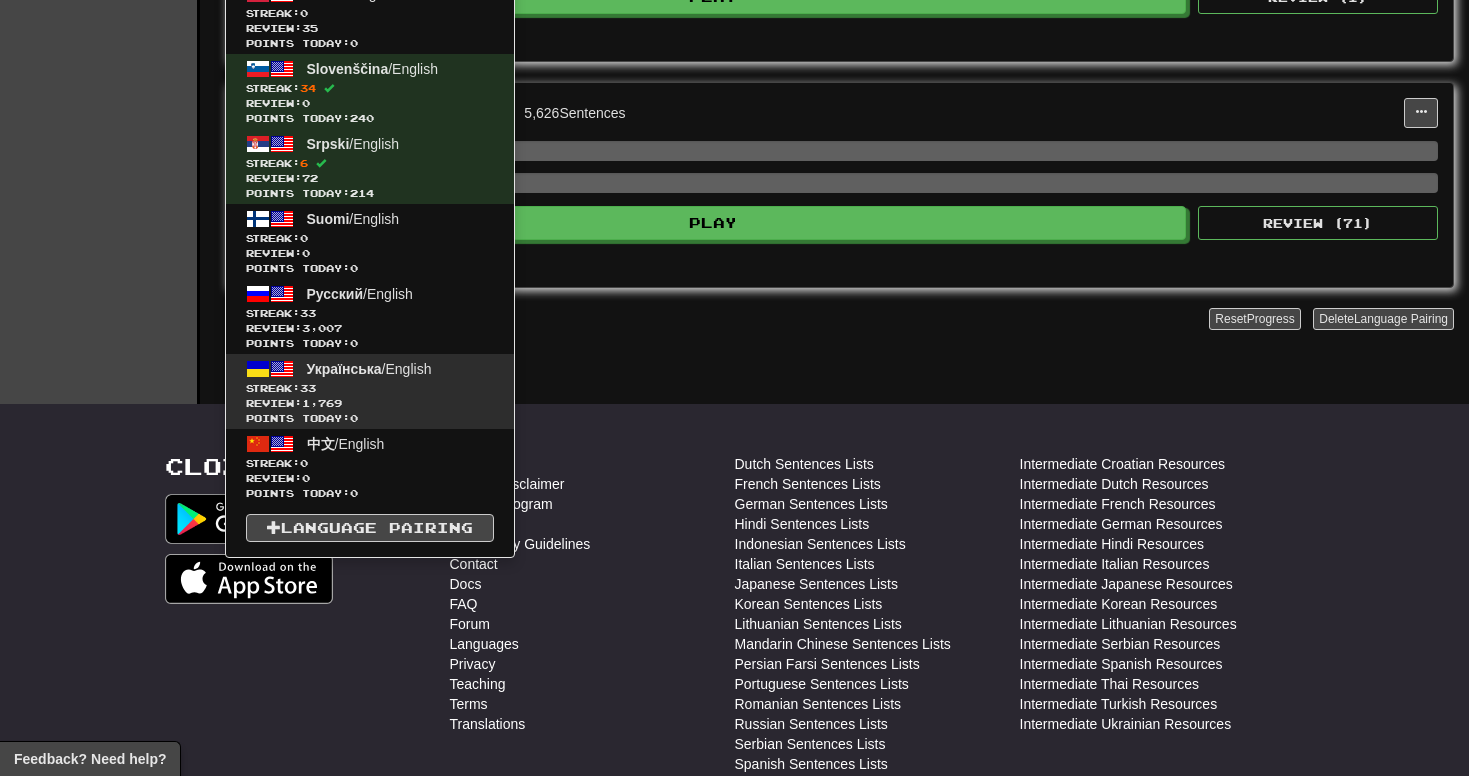 click on "Streak:  33" at bounding box center (370, 388) 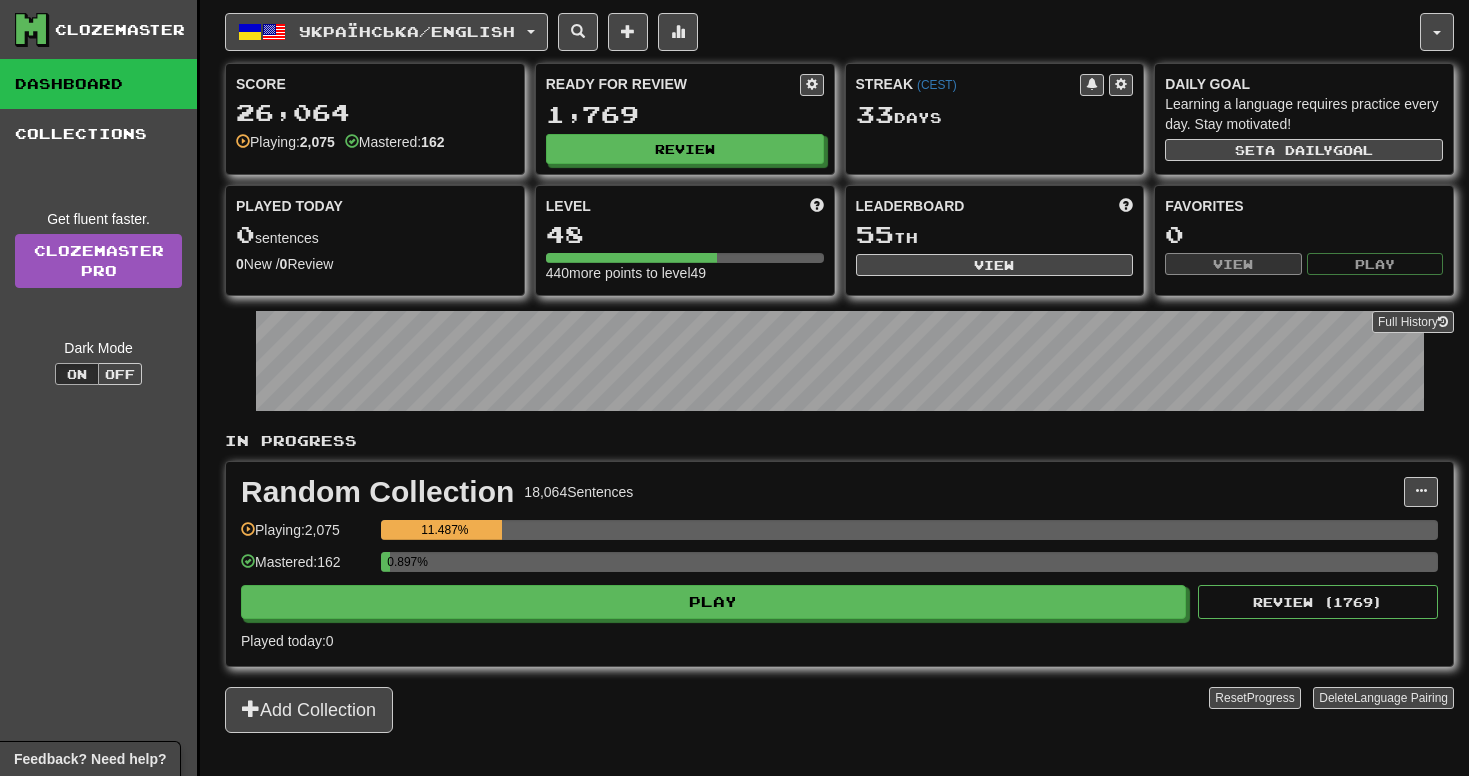 scroll, scrollTop: 0, scrollLeft: 0, axis: both 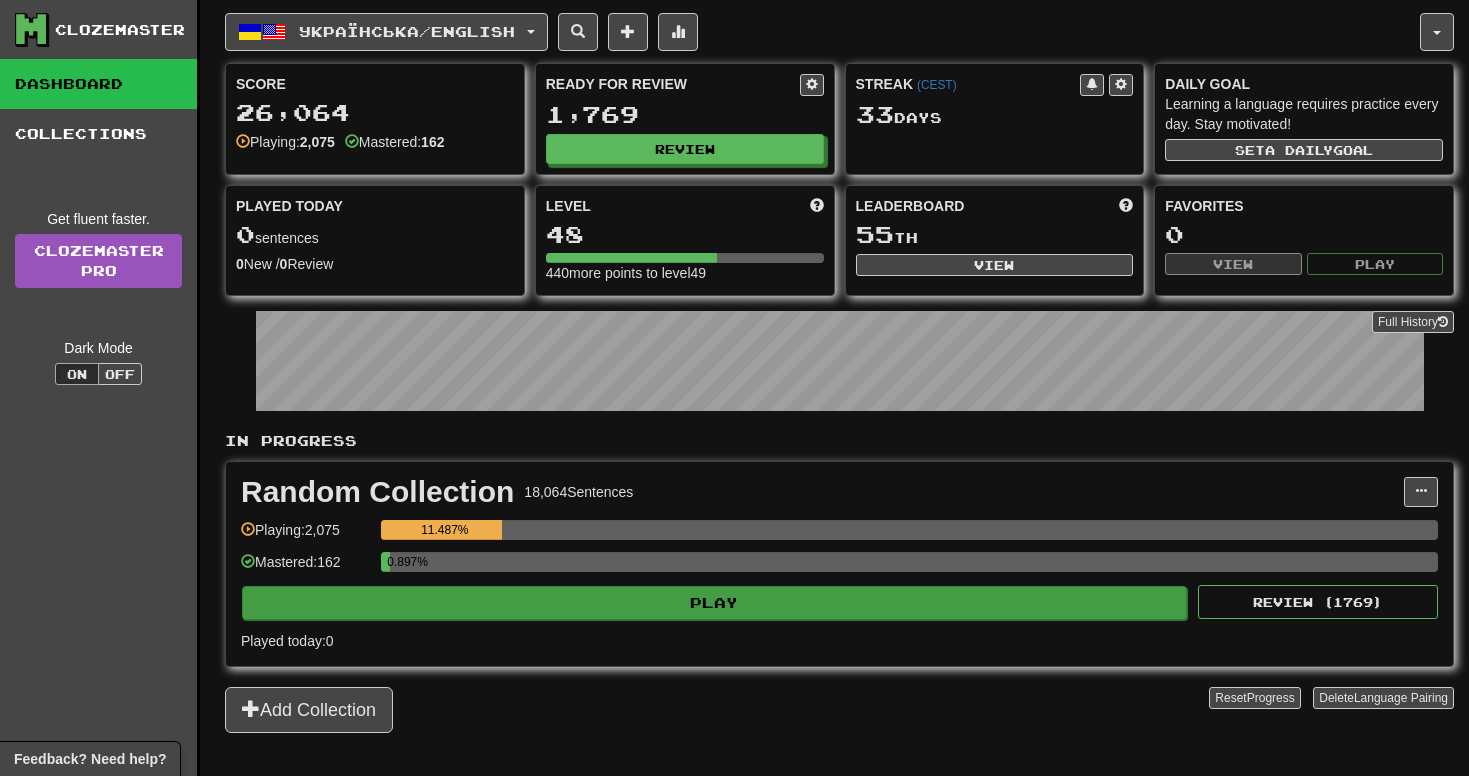 click on "Play" at bounding box center (714, 603) 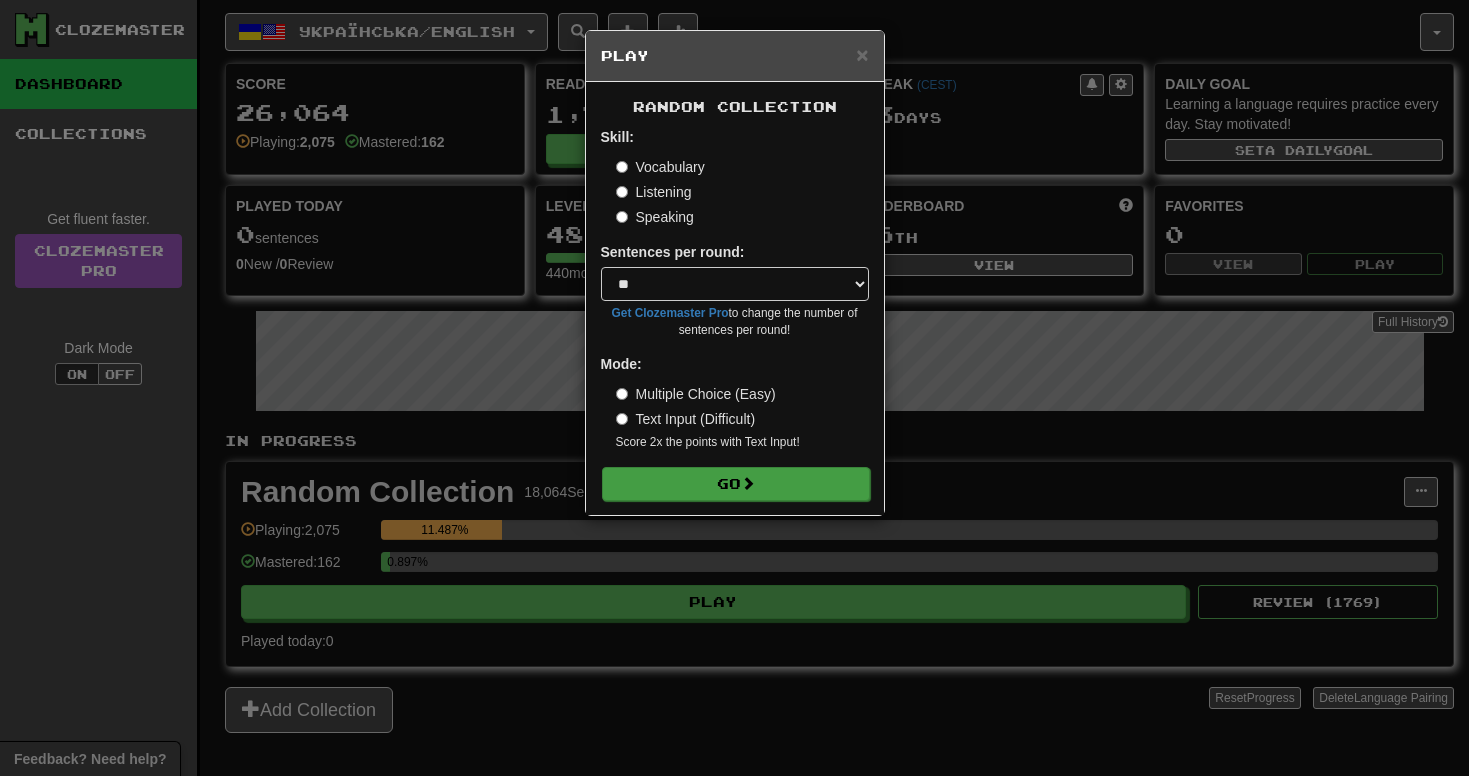 click on "Go" at bounding box center [736, 484] 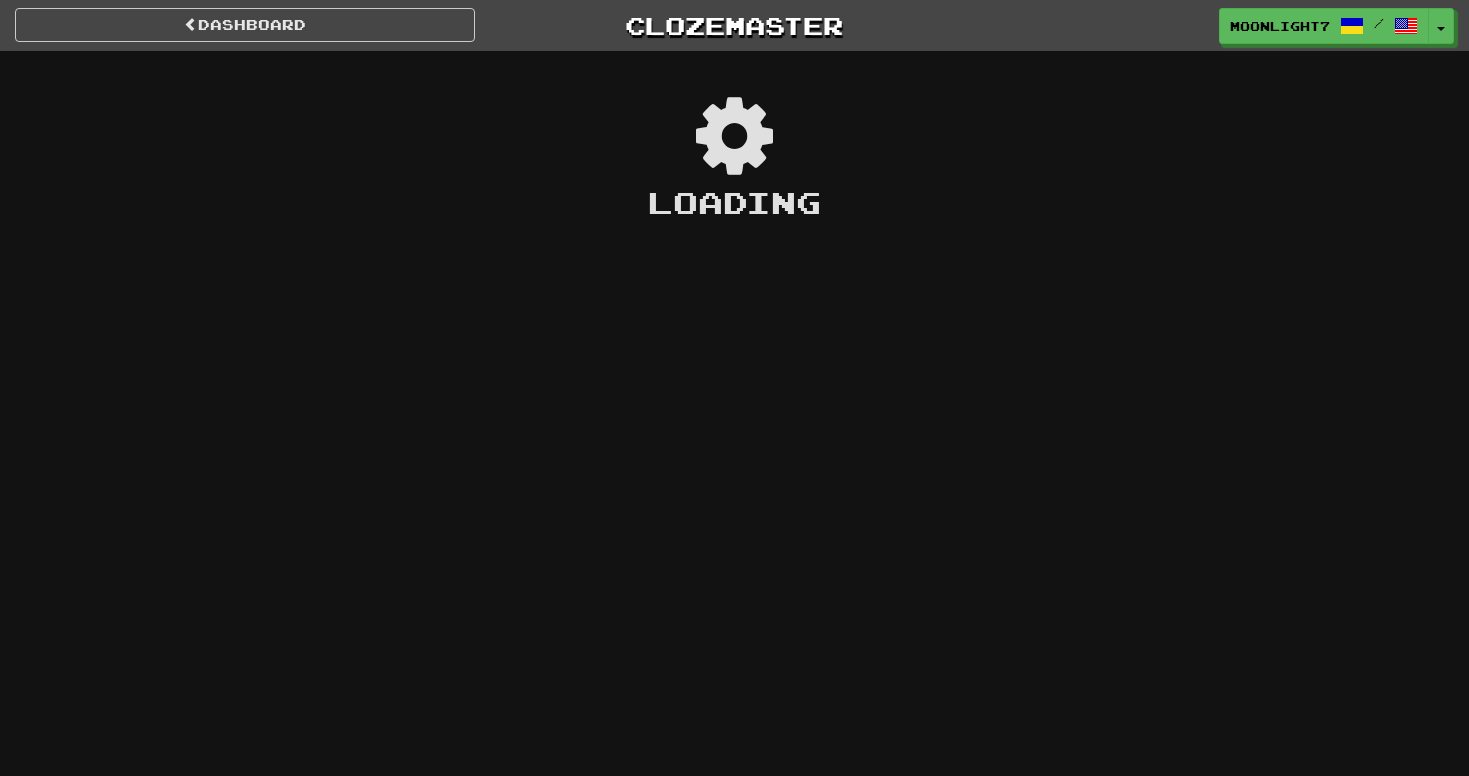 scroll, scrollTop: 0, scrollLeft: 0, axis: both 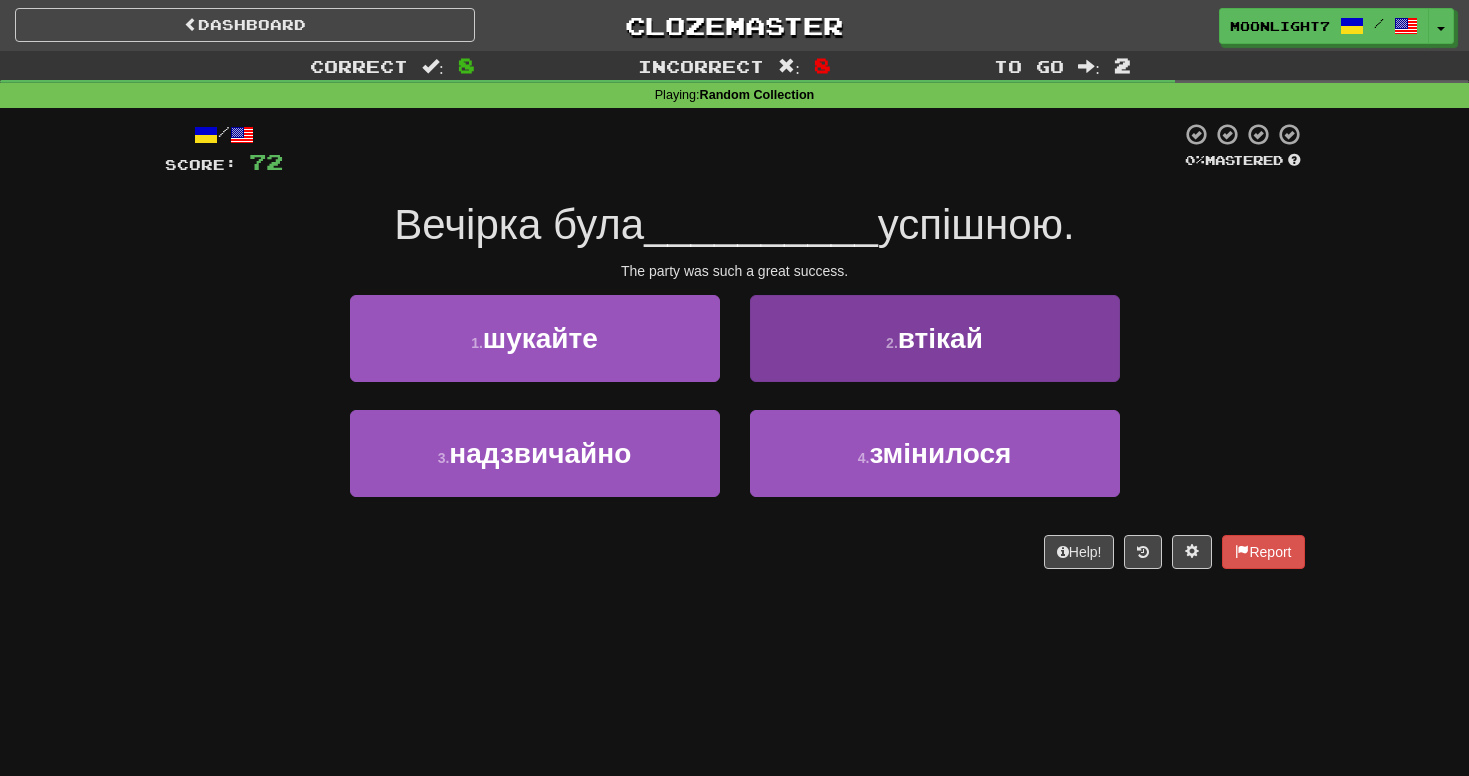 click on "2 .  втікай" at bounding box center (935, 338) 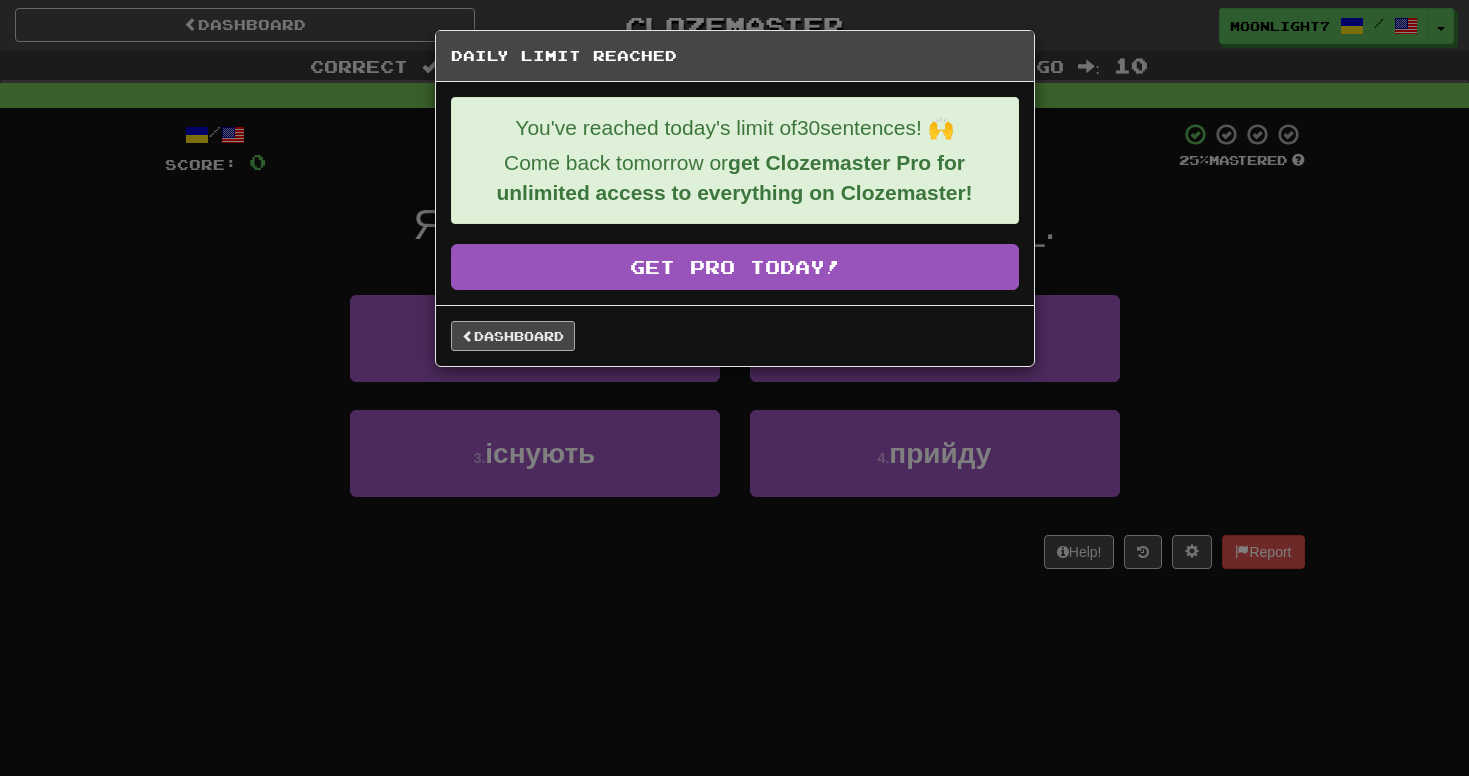 click on "Dashboard" at bounding box center [513, 336] 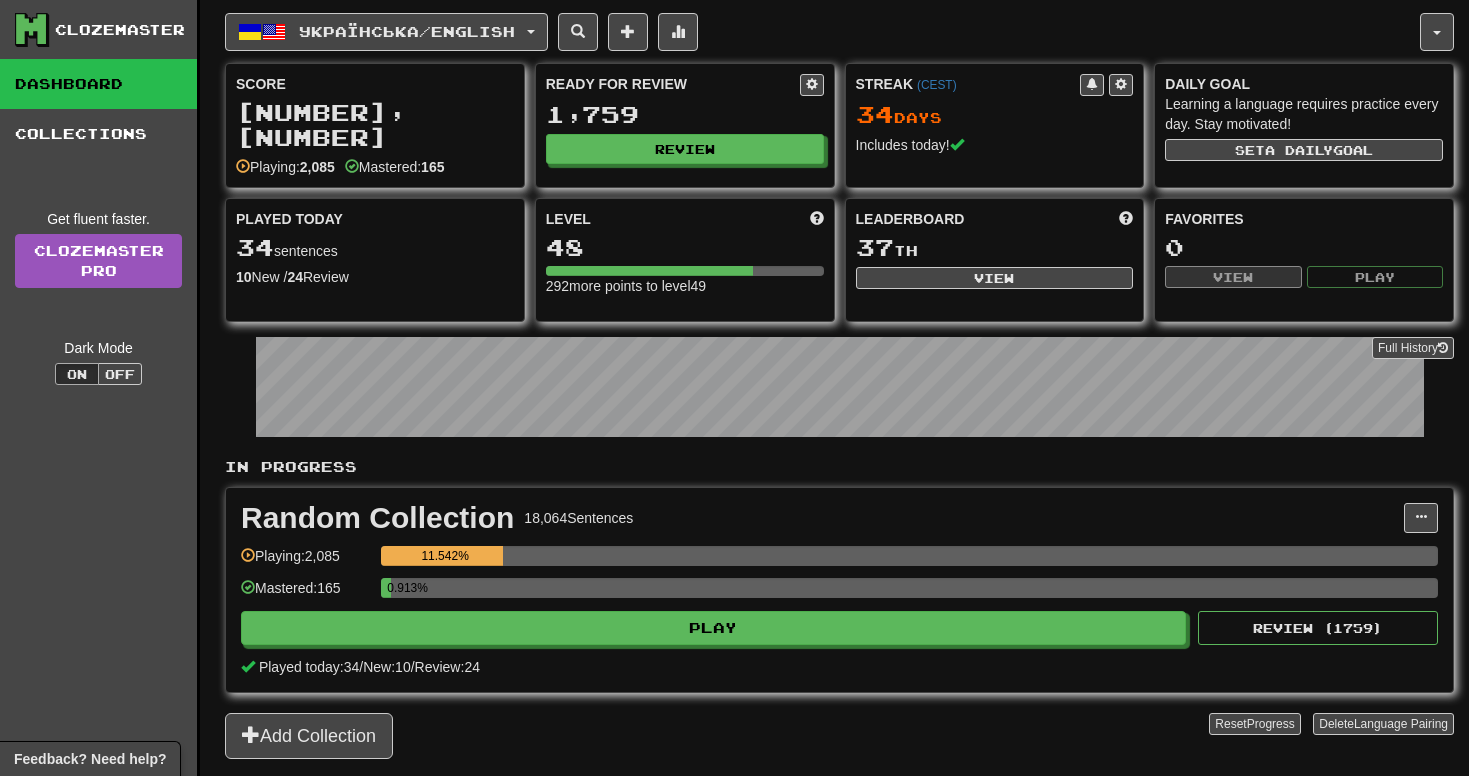 scroll, scrollTop: 0, scrollLeft: 0, axis: both 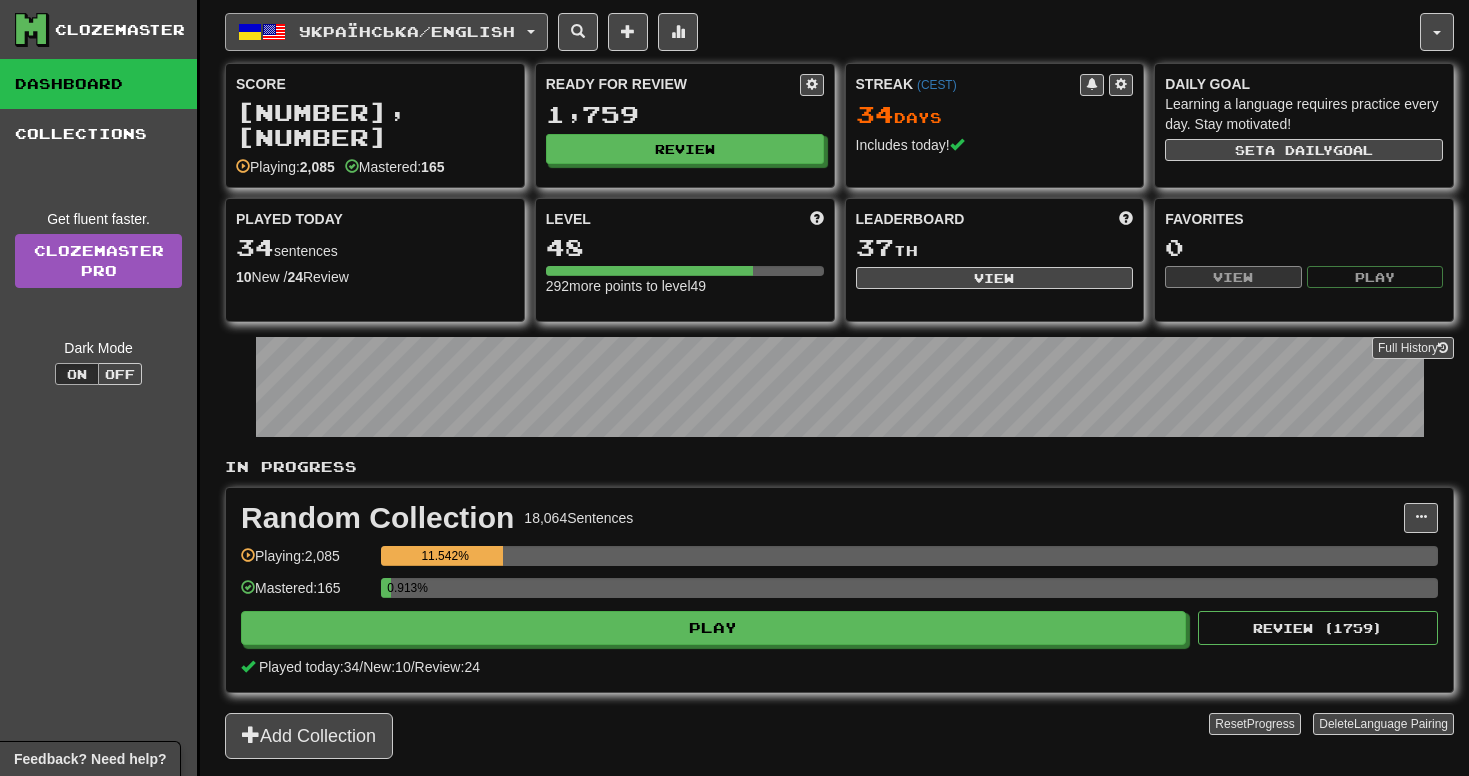 click on "Українська  /  English" at bounding box center [407, 31] 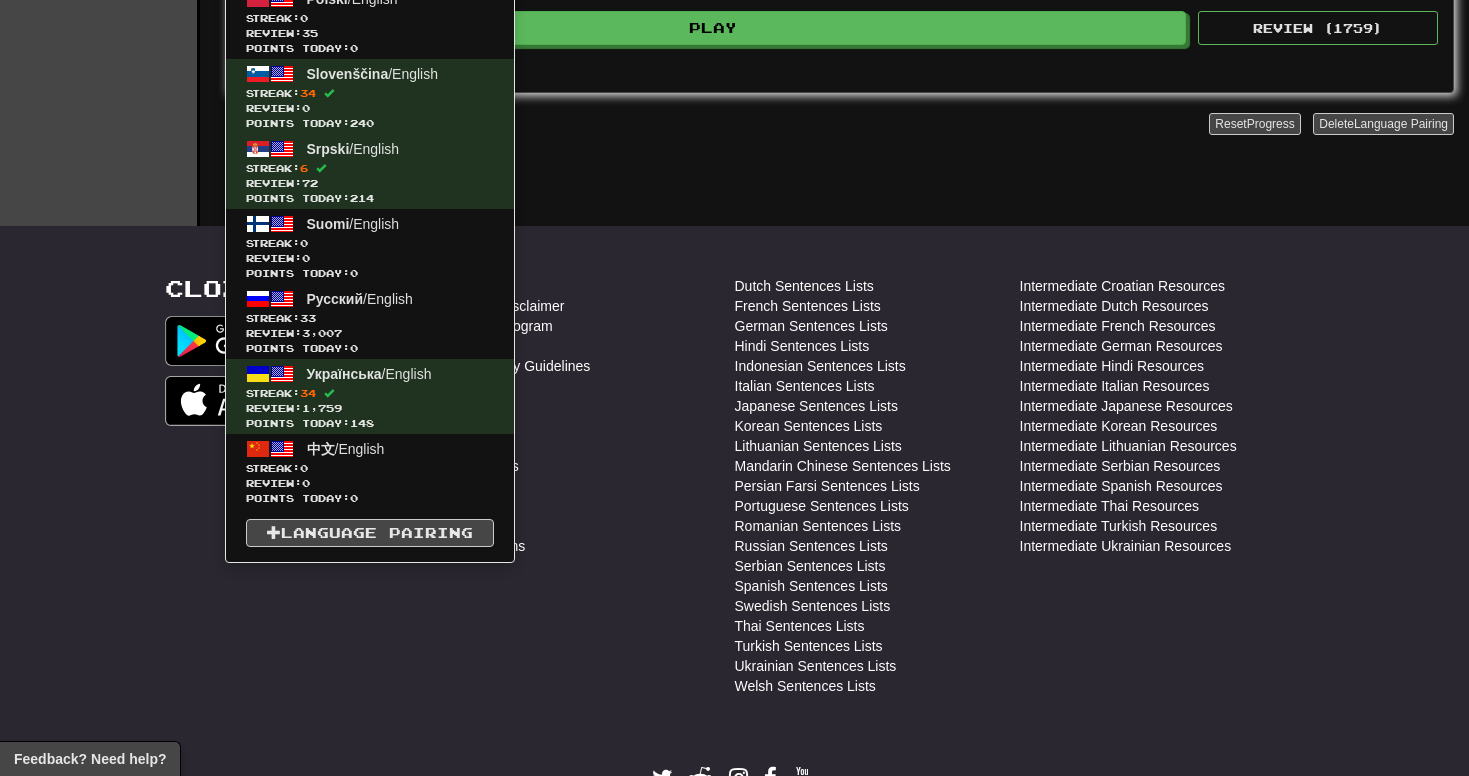 scroll, scrollTop: 605, scrollLeft: 0, axis: vertical 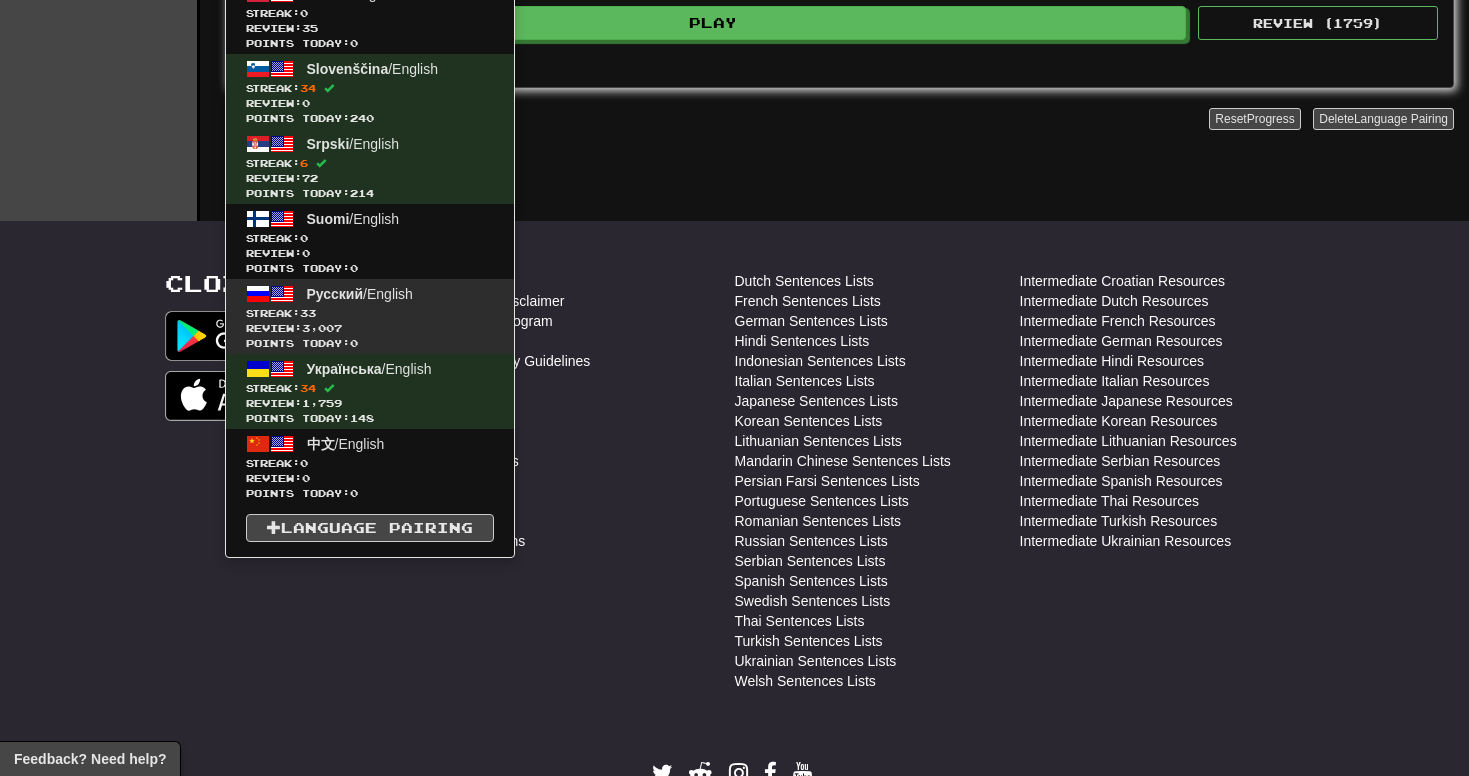 click on "Русский  /  English" at bounding box center [360, 294] 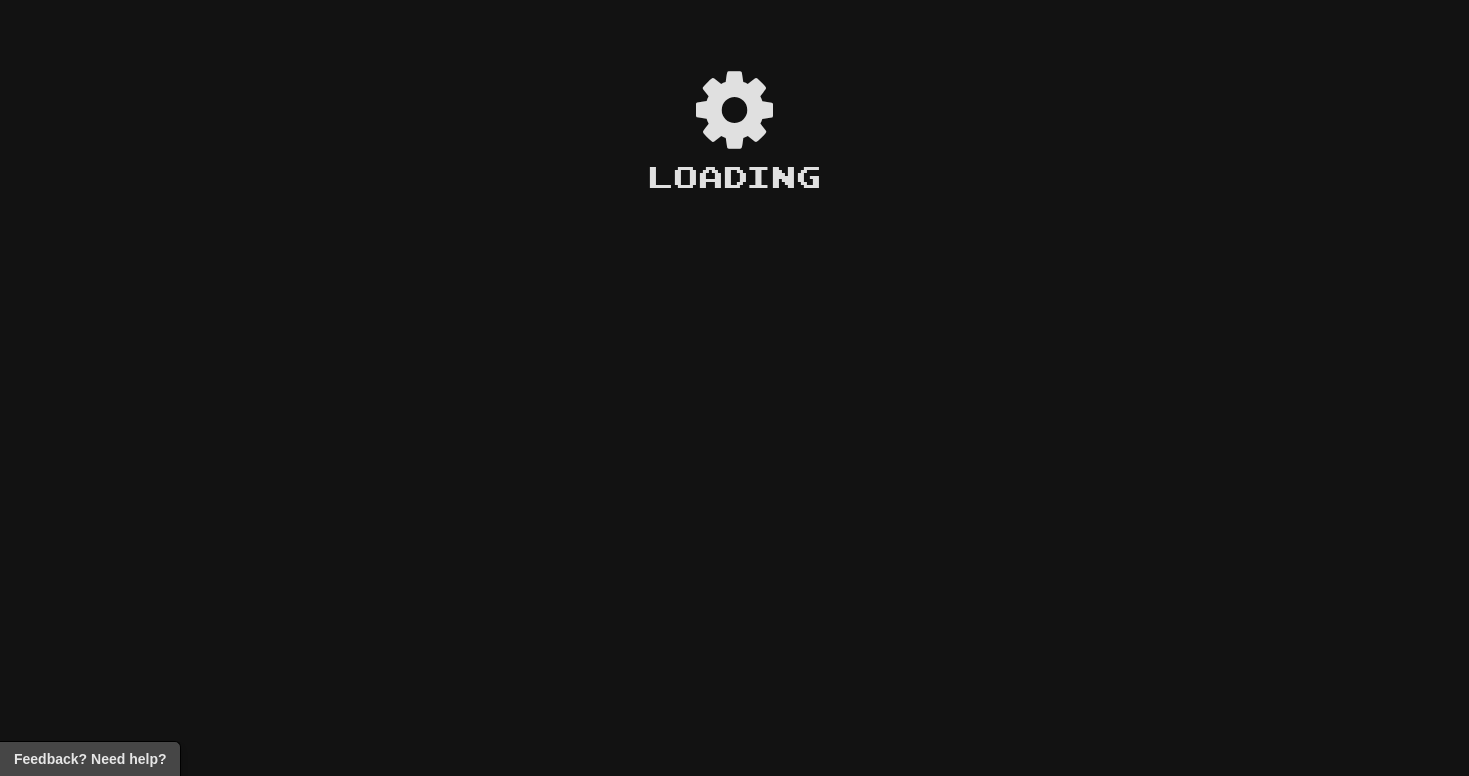 scroll, scrollTop: 0, scrollLeft: 0, axis: both 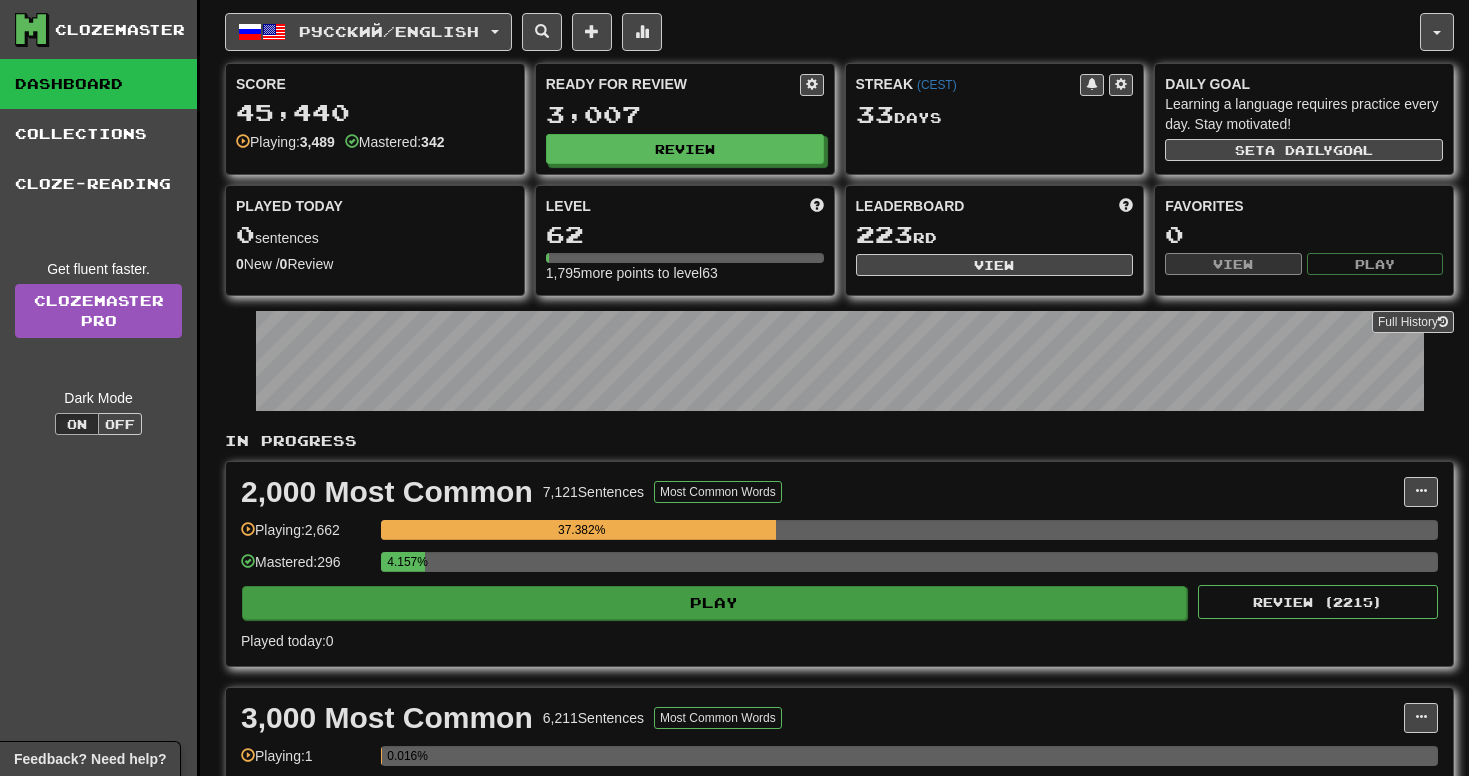 click on "Play" at bounding box center (714, 603) 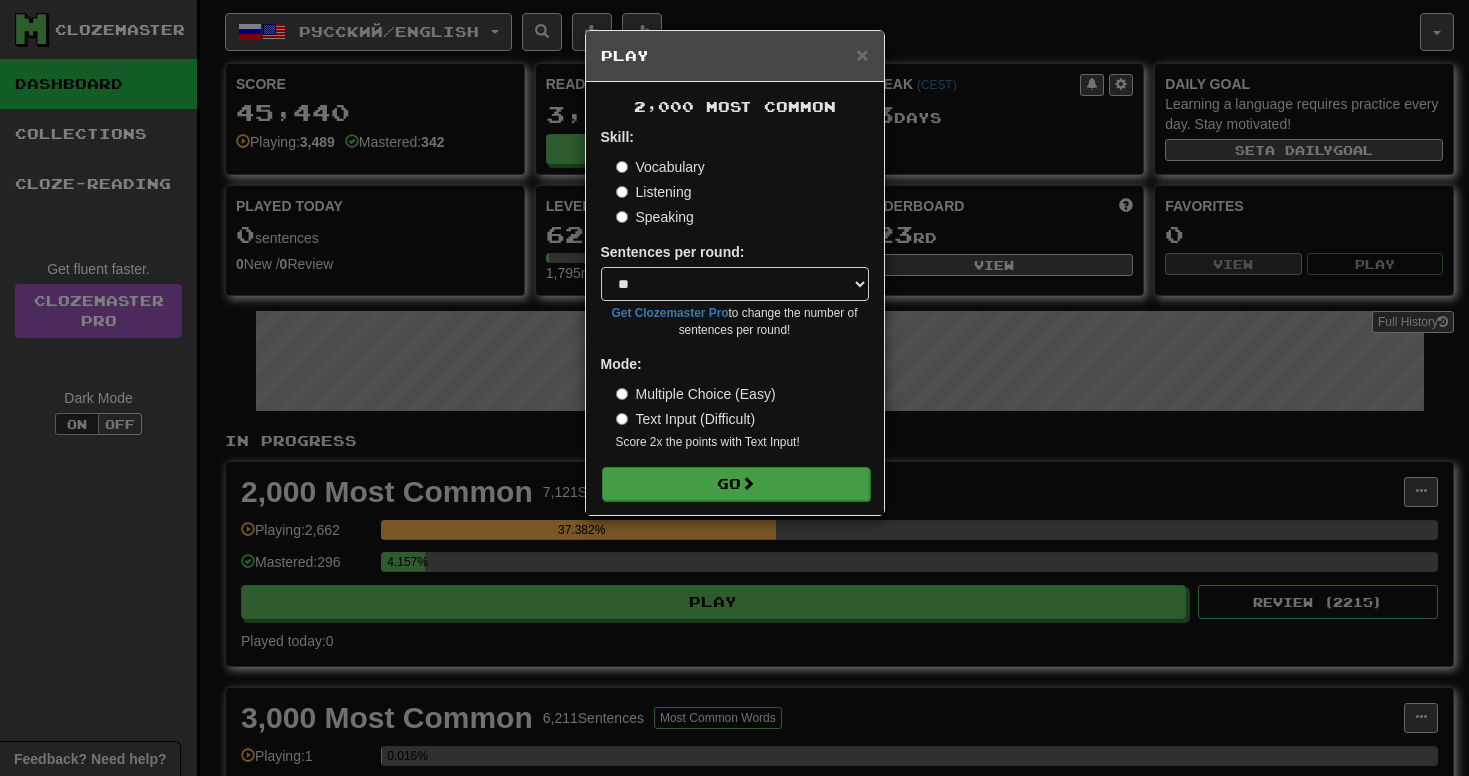 click on "Go" at bounding box center [736, 484] 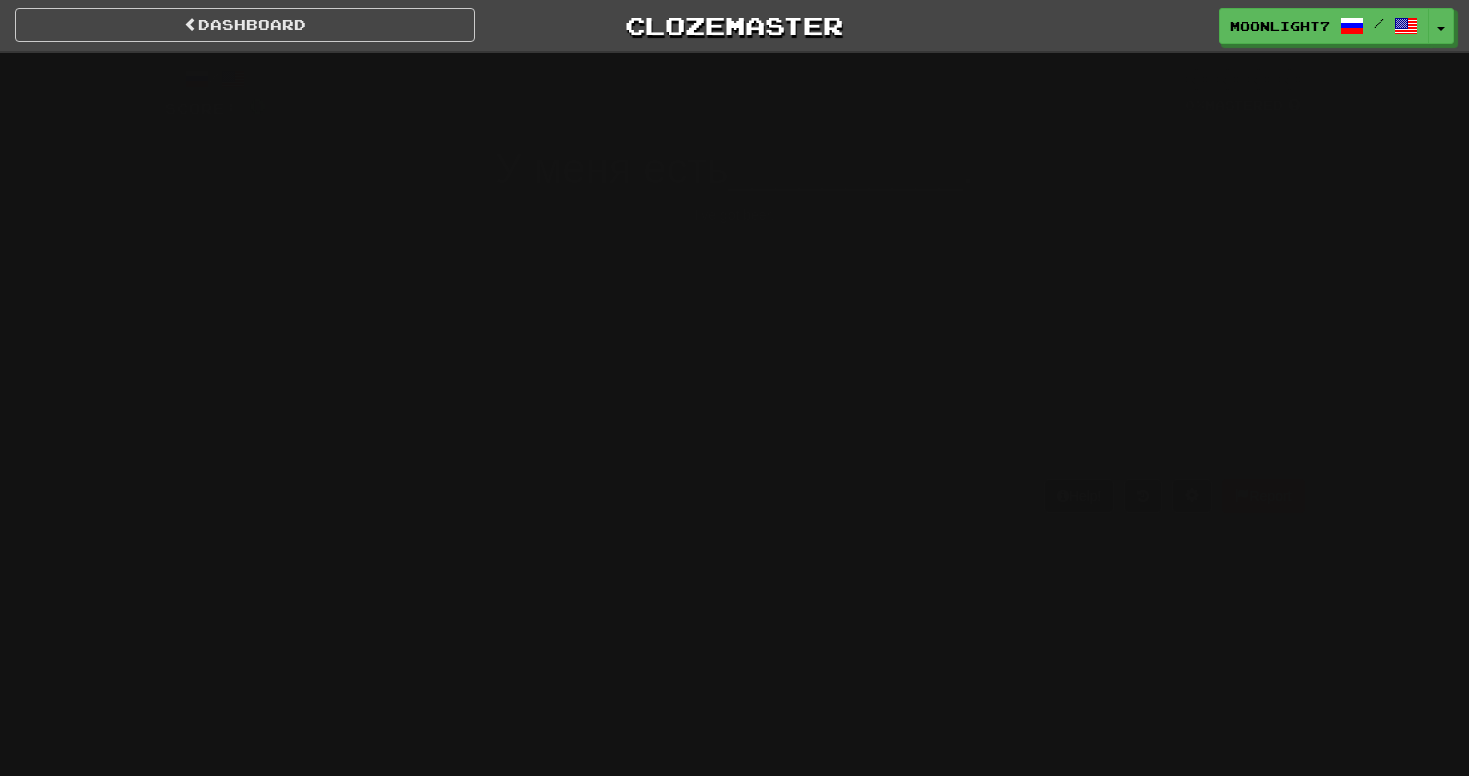scroll, scrollTop: 0, scrollLeft: 0, axis: both 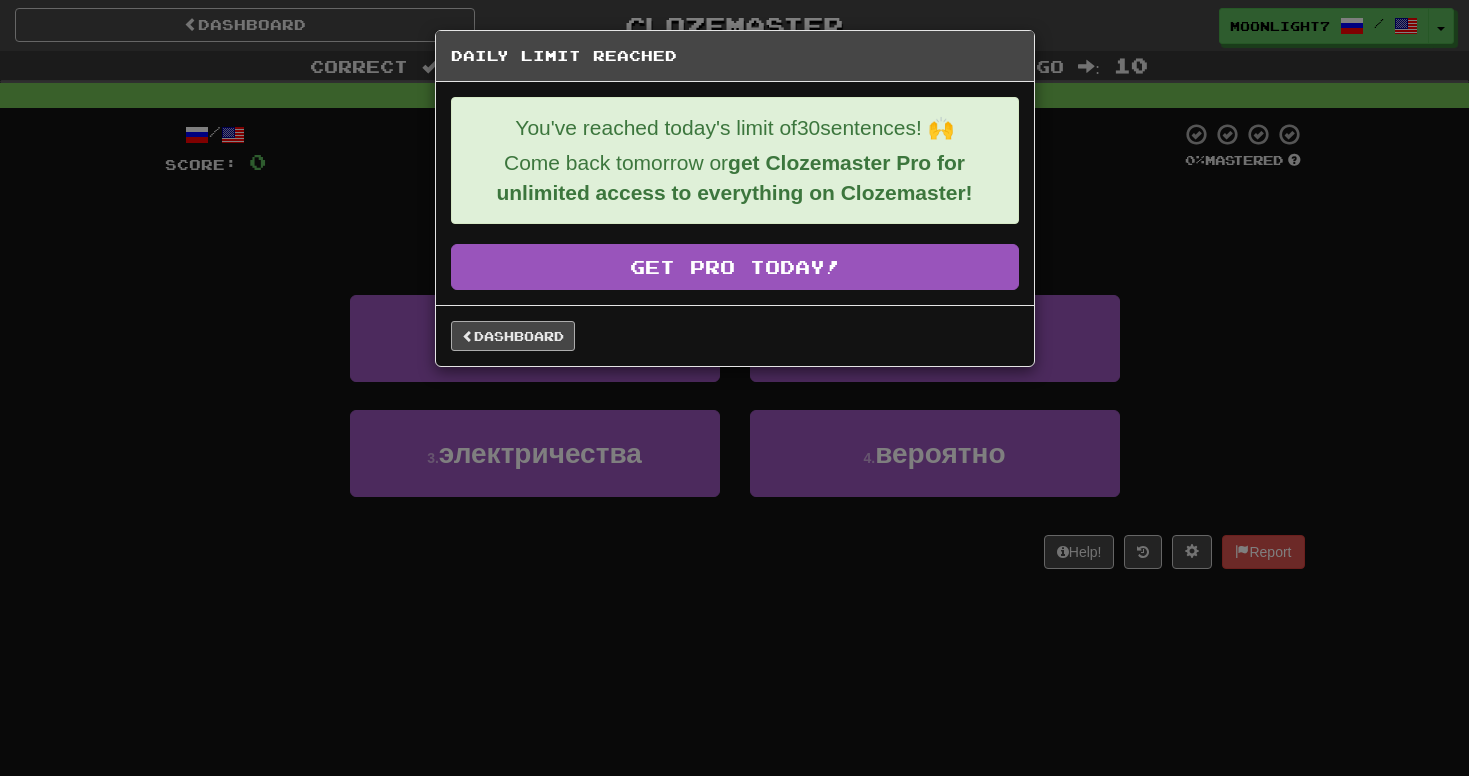 click on "Dashboard" at bounding box center [513, 336] 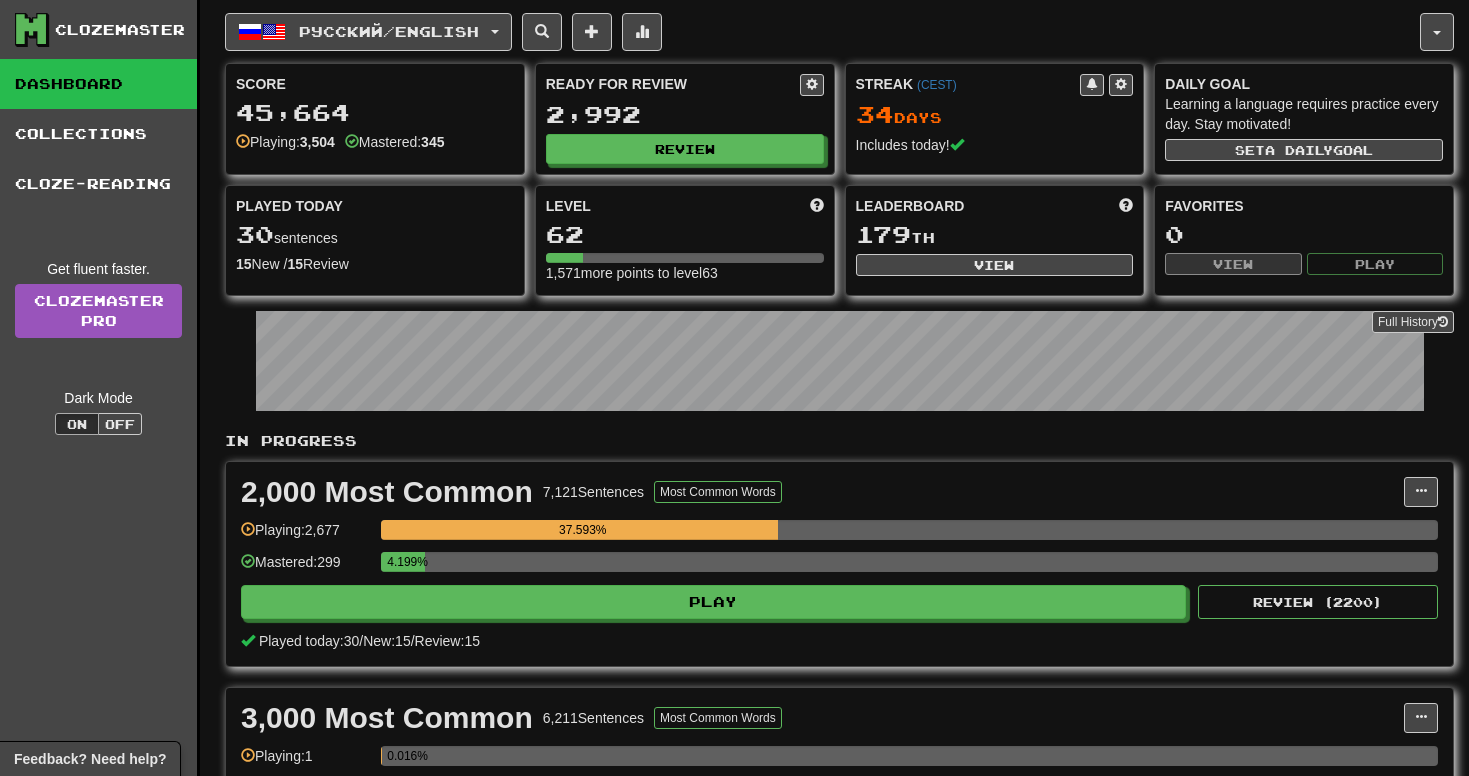 scroll, scrollTop: 0, scrollLeft: 0, axis: both 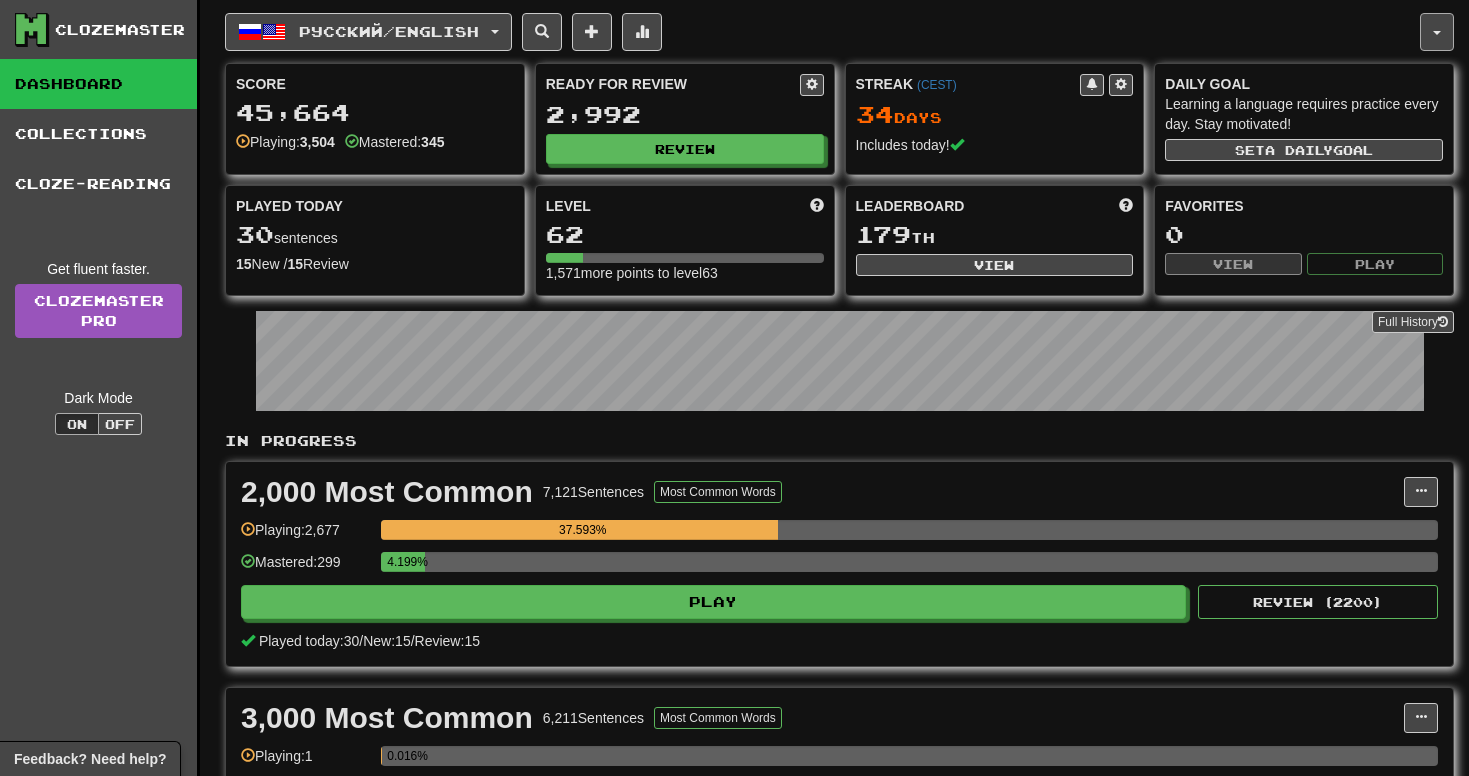 click at bounding box center [1437, 32] 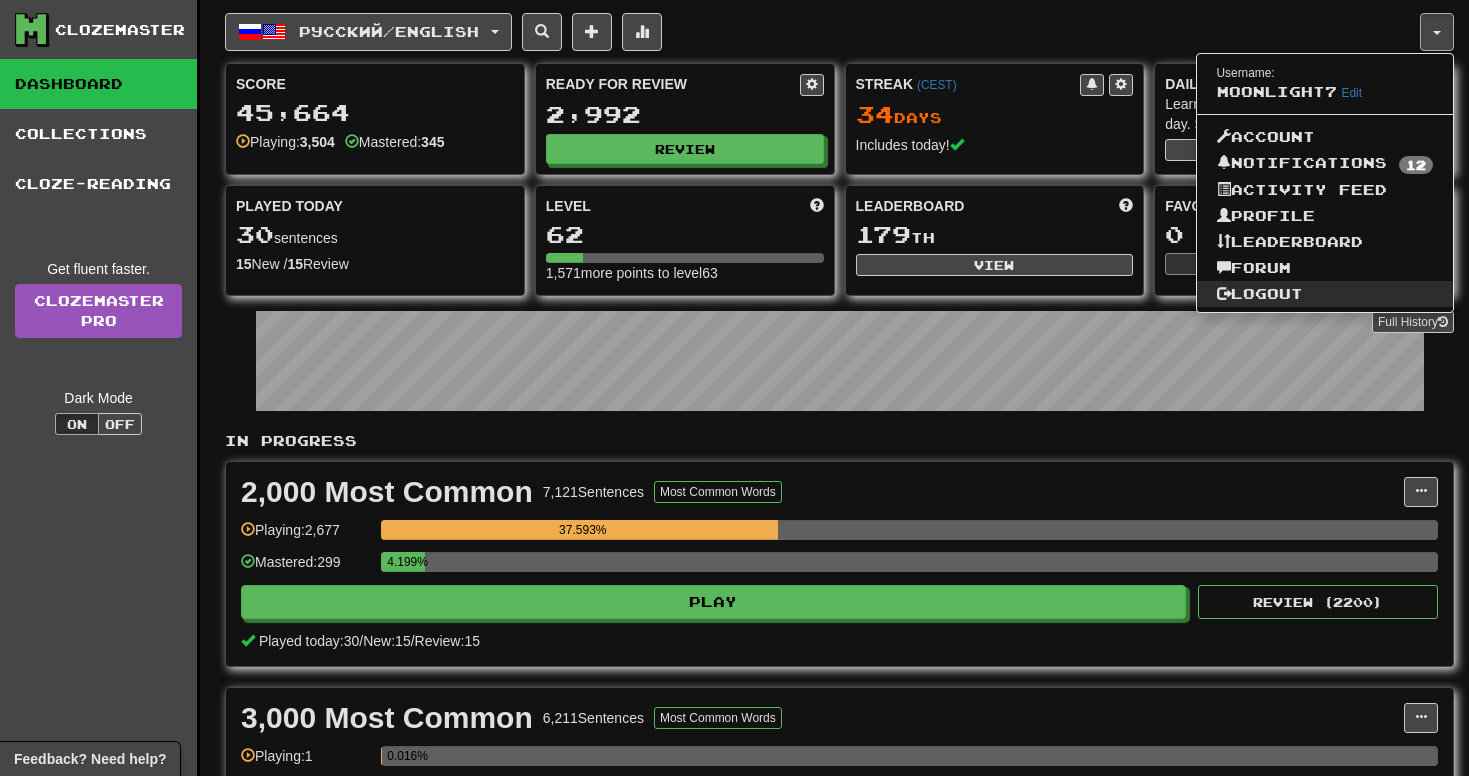 click on "Logout" at bounding box center (1325, 294) 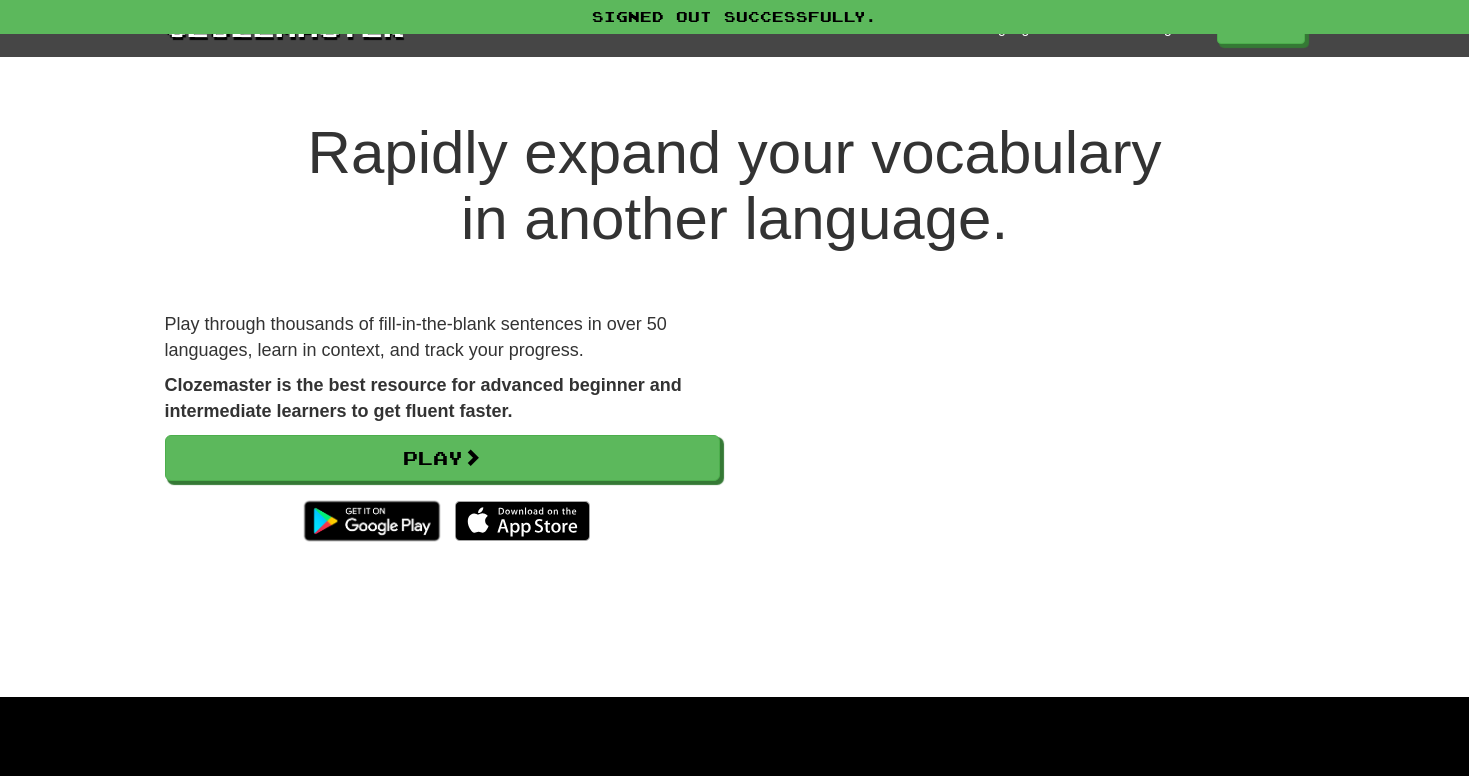 scroll, scrollTop: 0, scrollLeft: 0, axis: both 